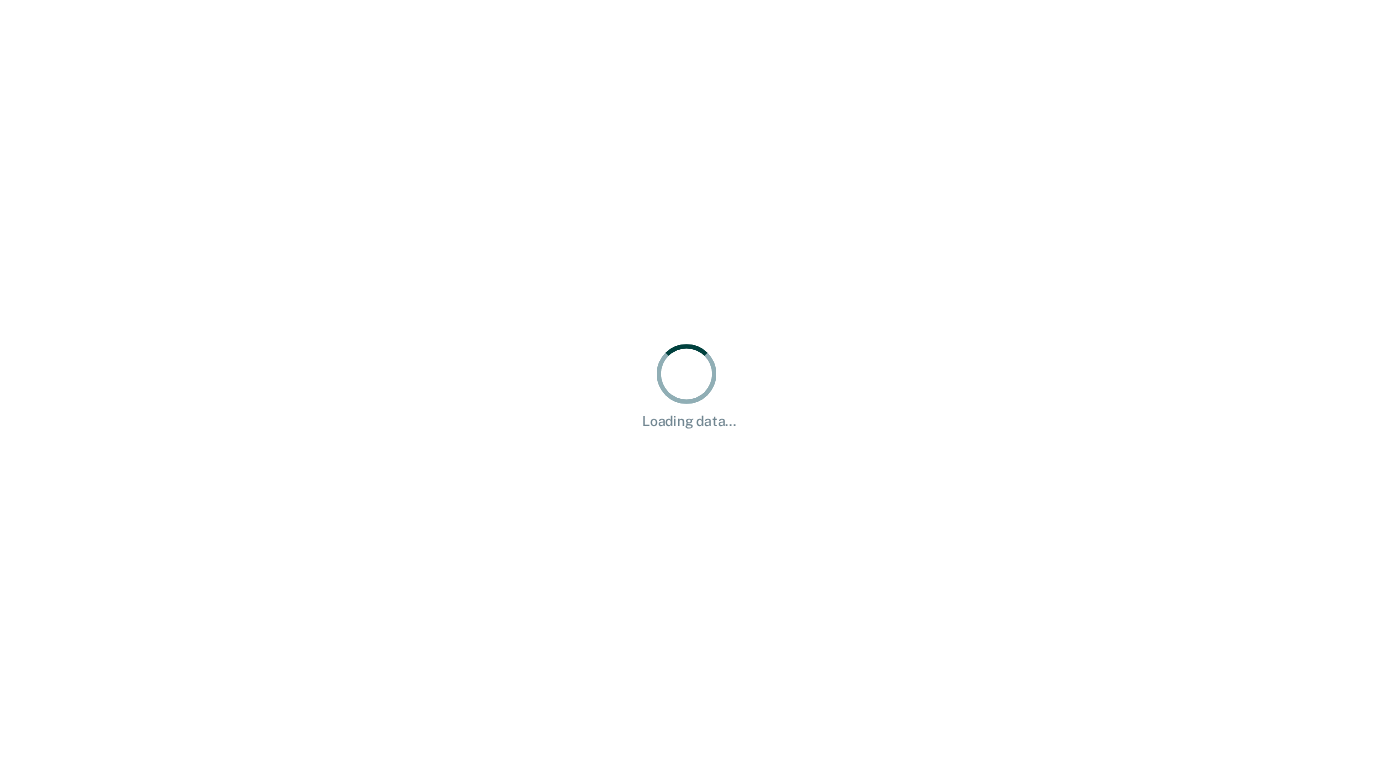 scroll, scrollTop: 0, scrollLeft: 0, axis: both 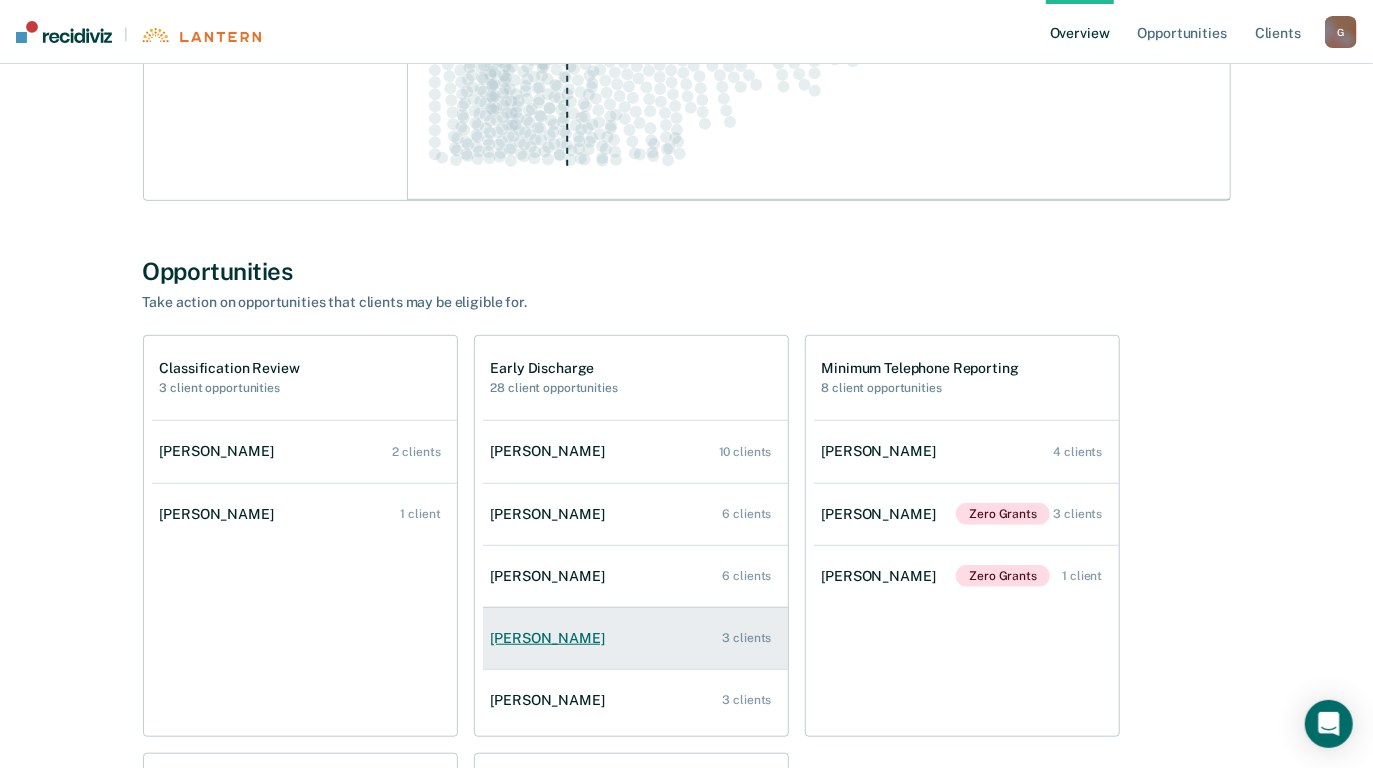 click on "[PERSON_NAME]" at bounding box center (552, 638) 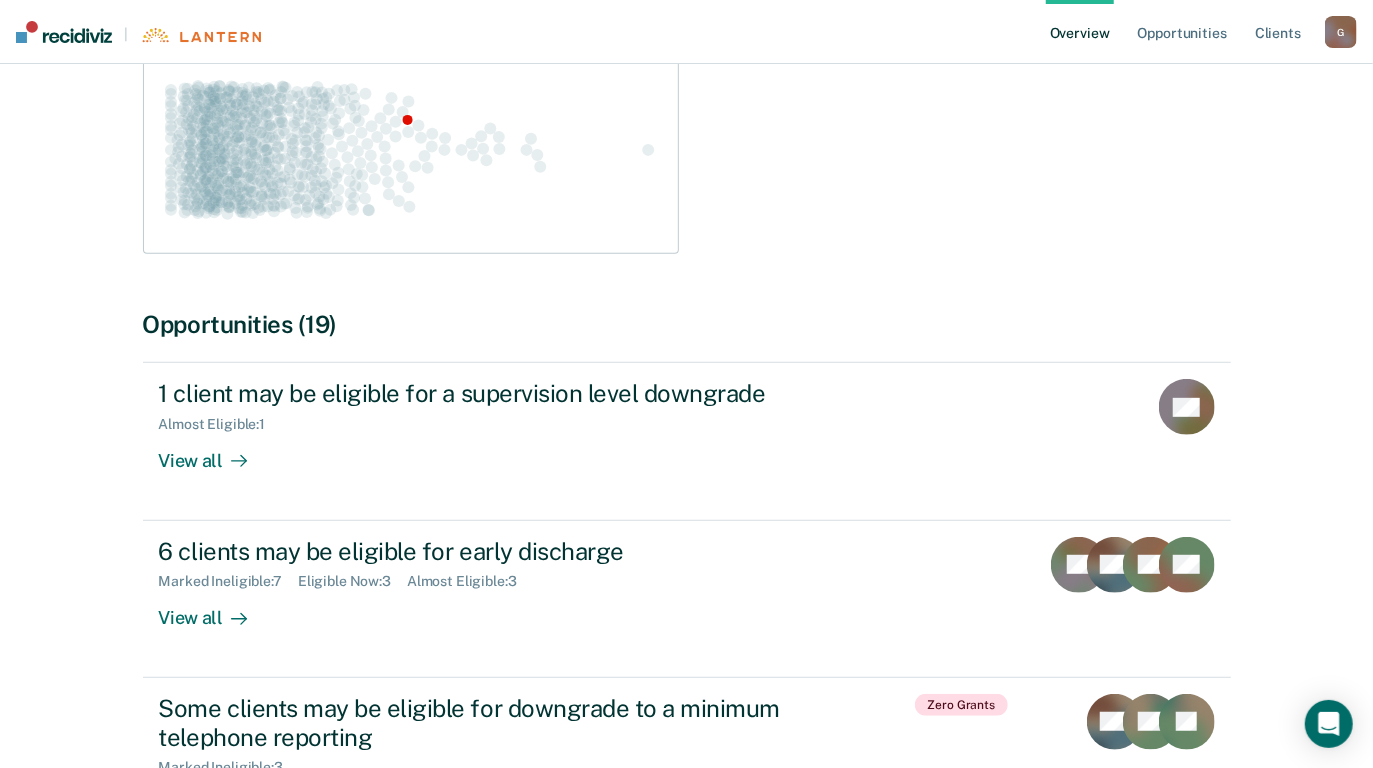 scroll, scrollTop: 399, scrollLeft: 0, axis: vertical 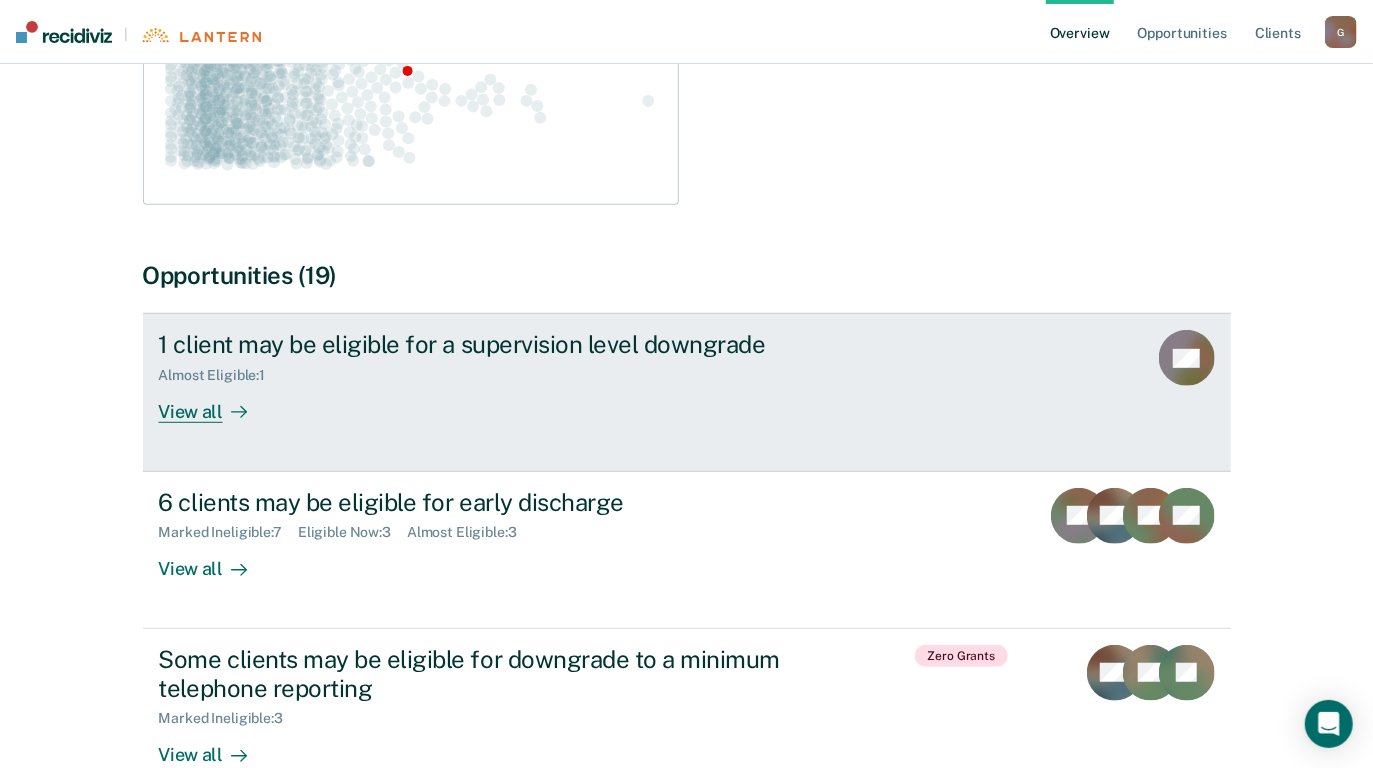 click on "View all" at bounding box center [215, 403] 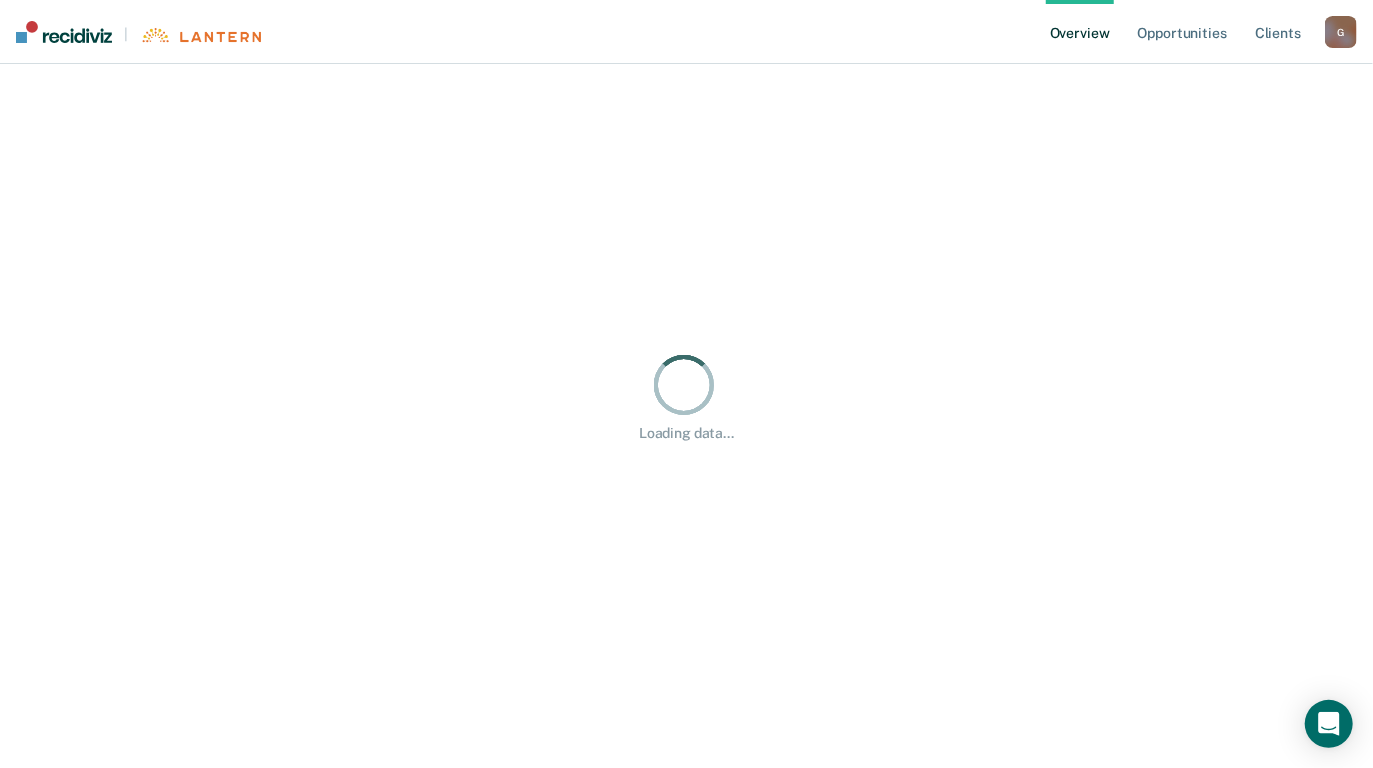 scroll, scrollTop: 0, scrollLeft: 0, axis: both 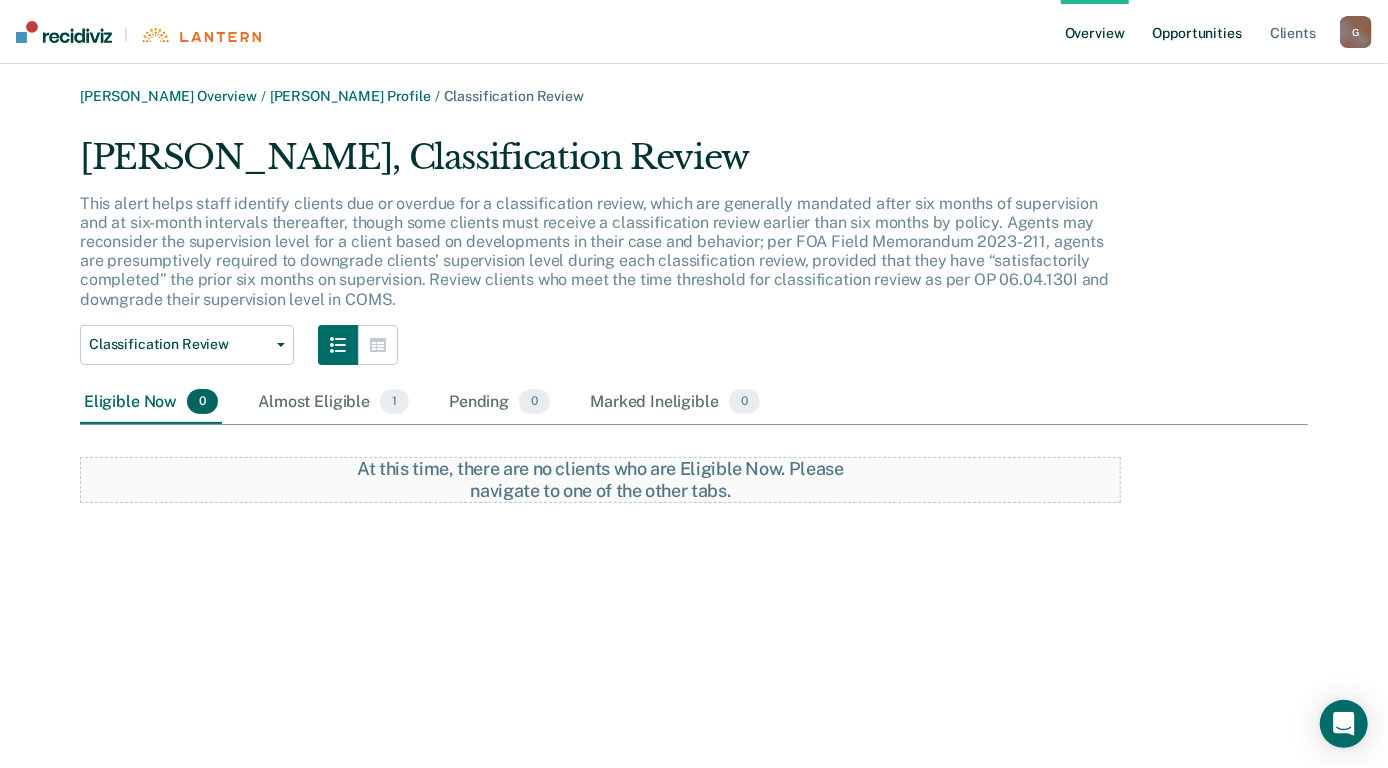 click on "Opportunities" at bounding box center [1197, 32] 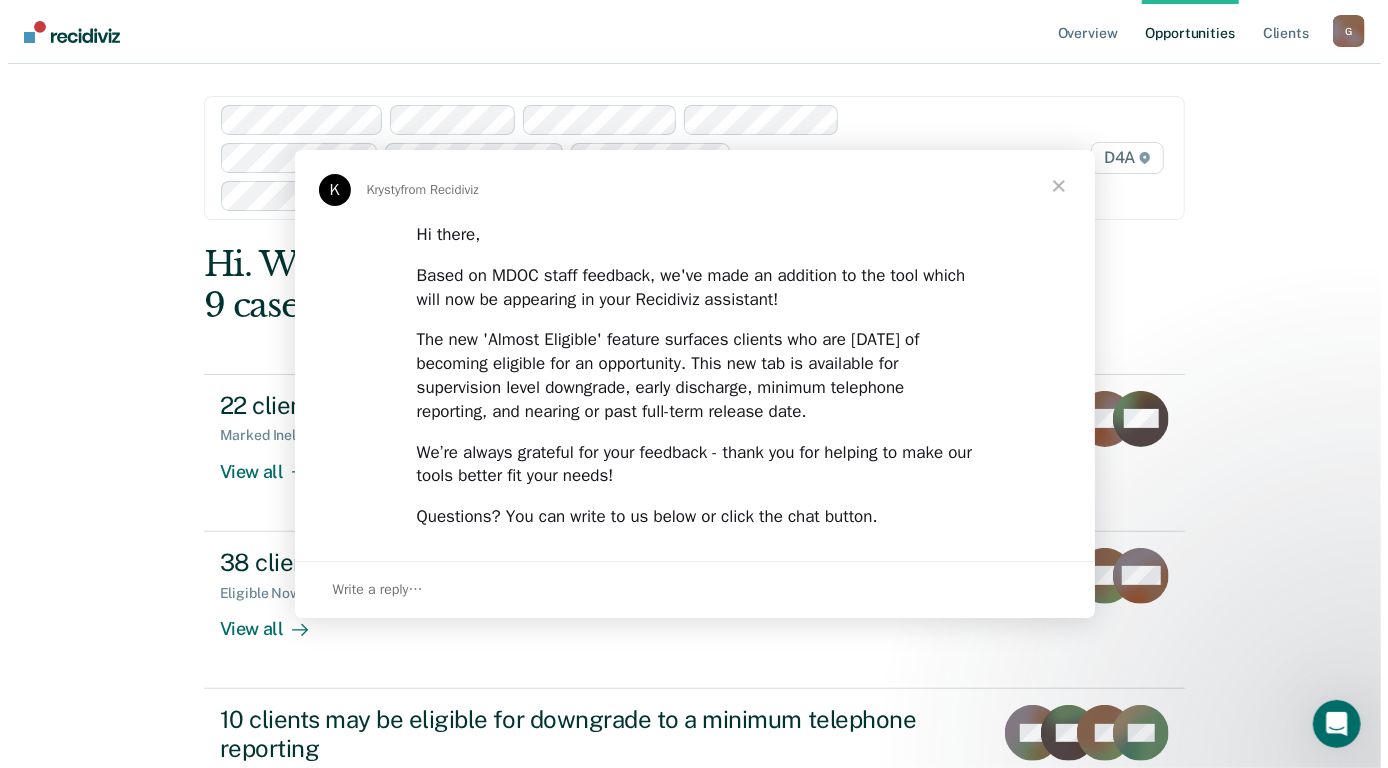 scroll, scrollTop: 0, scrollLeft: 0, axis: both 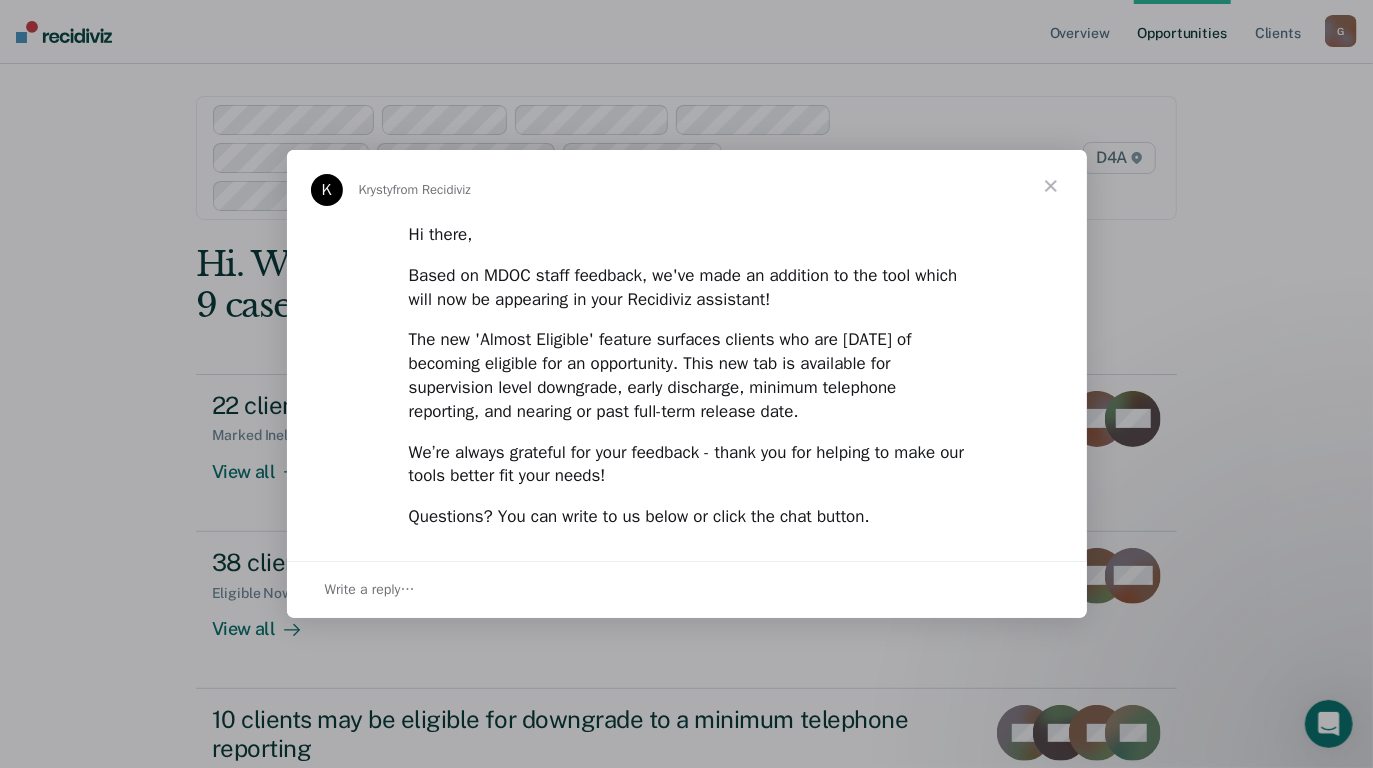 click at bounding box center (1051, 186) 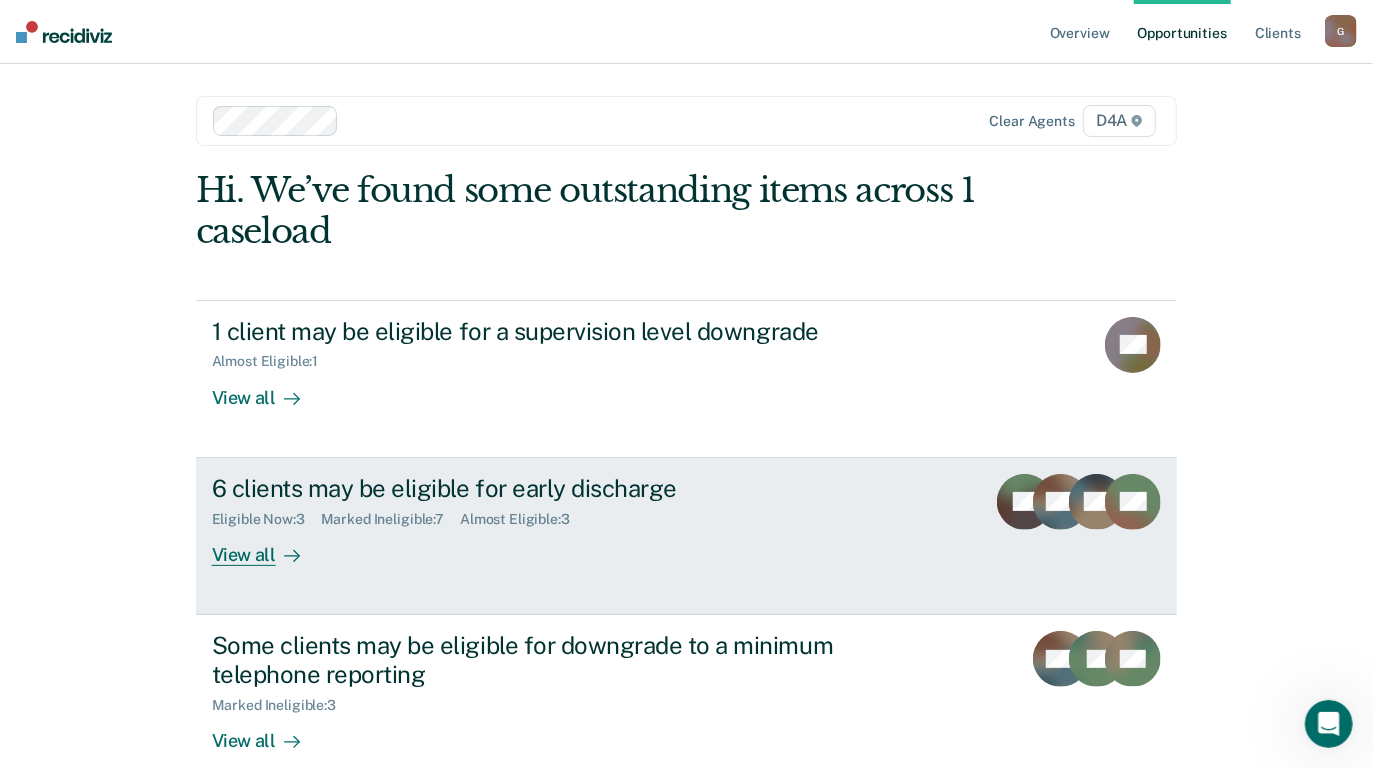 click on "View all" at bounding box center (268, 546) 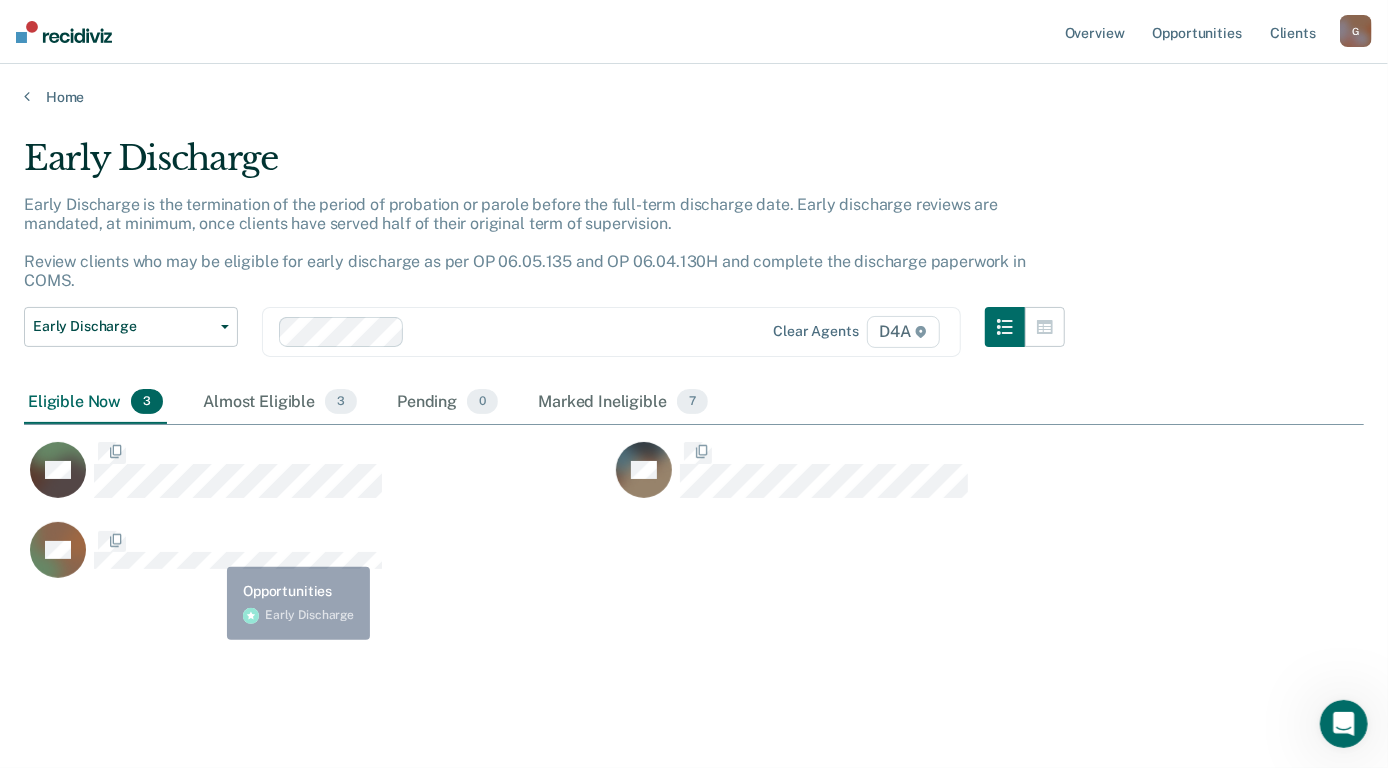 scroll, scrollTop: 15, scrollLeft: 15, axis: both 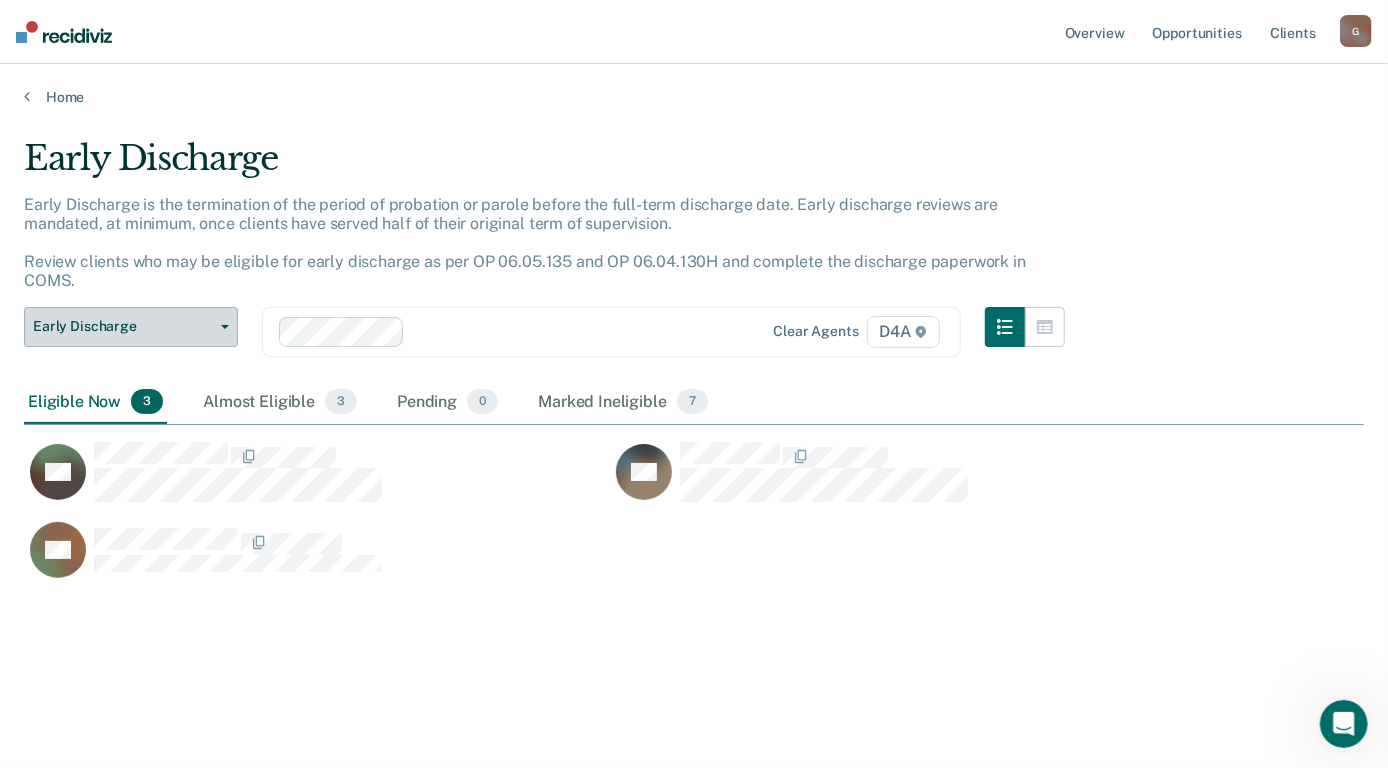 click on "Early Discharge" at bounding box center [131, 327] 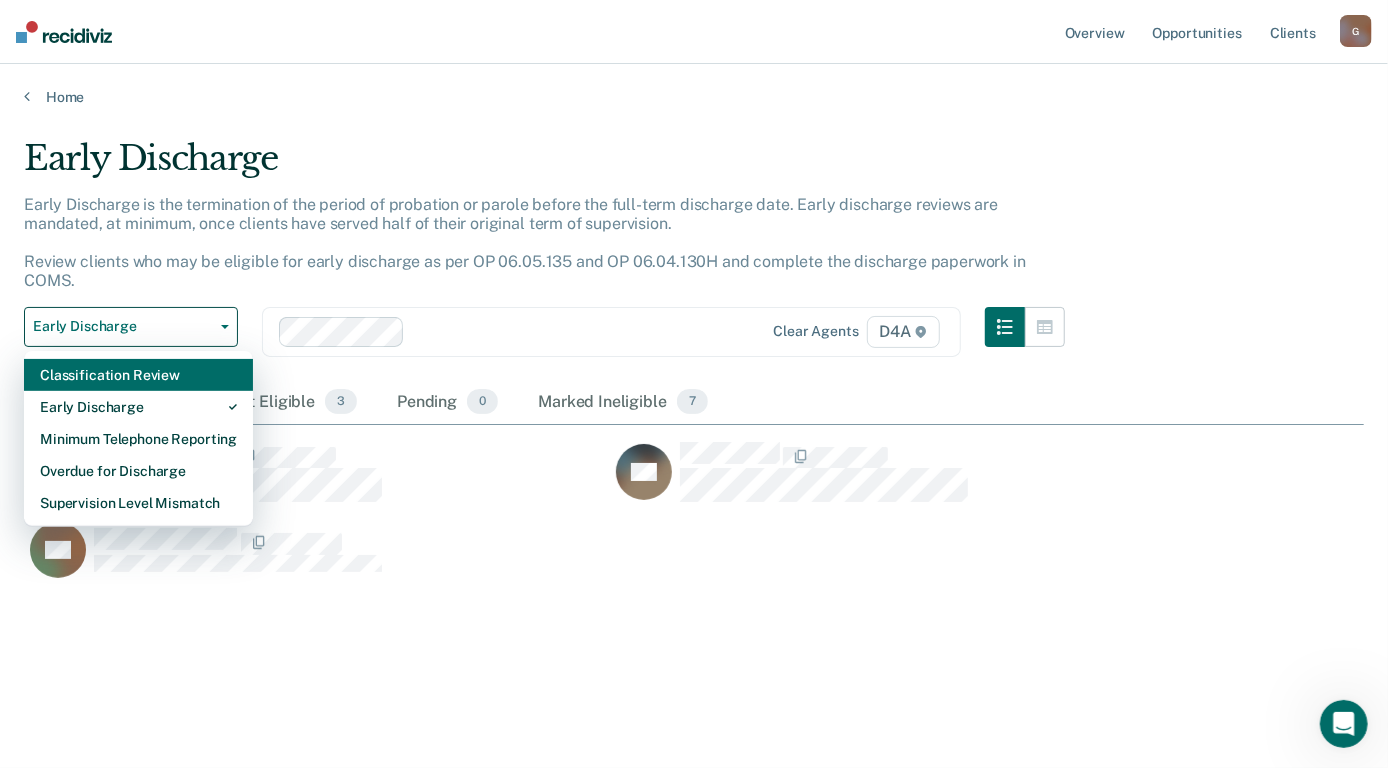click on "Classification Review" at bounding box center [138, 375] 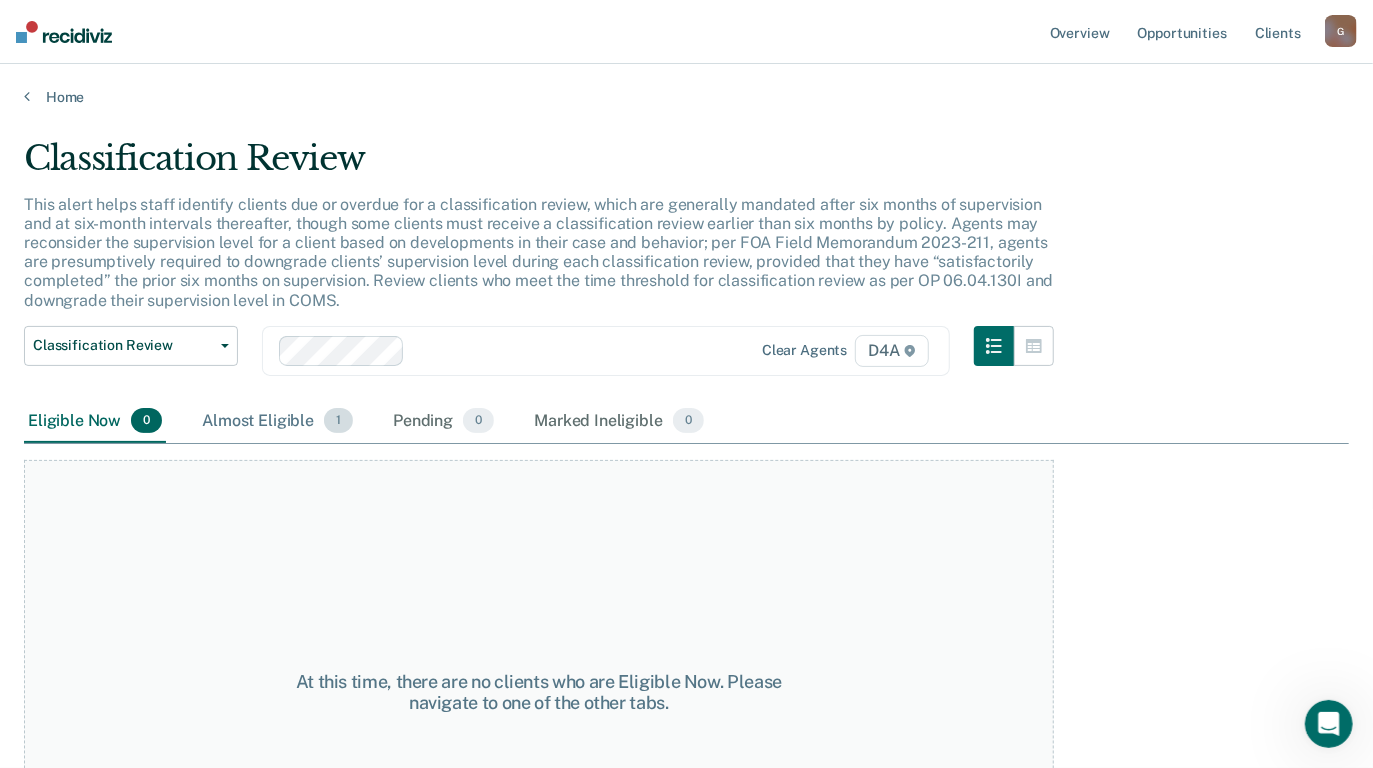 click on "Almost Eligible 1" at bounding box center (277, 422) 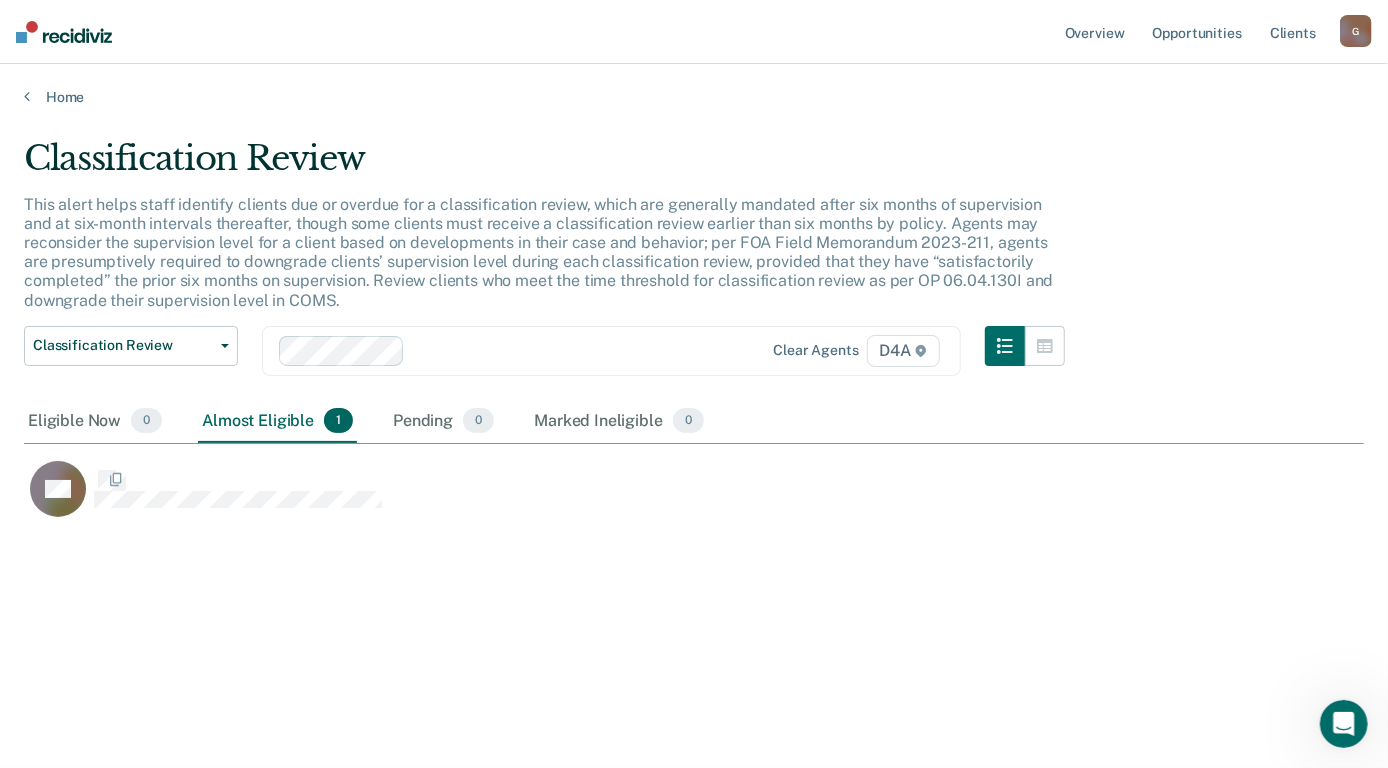 scroll, scrollTop: 15, scrollLeft: 15, axis: both 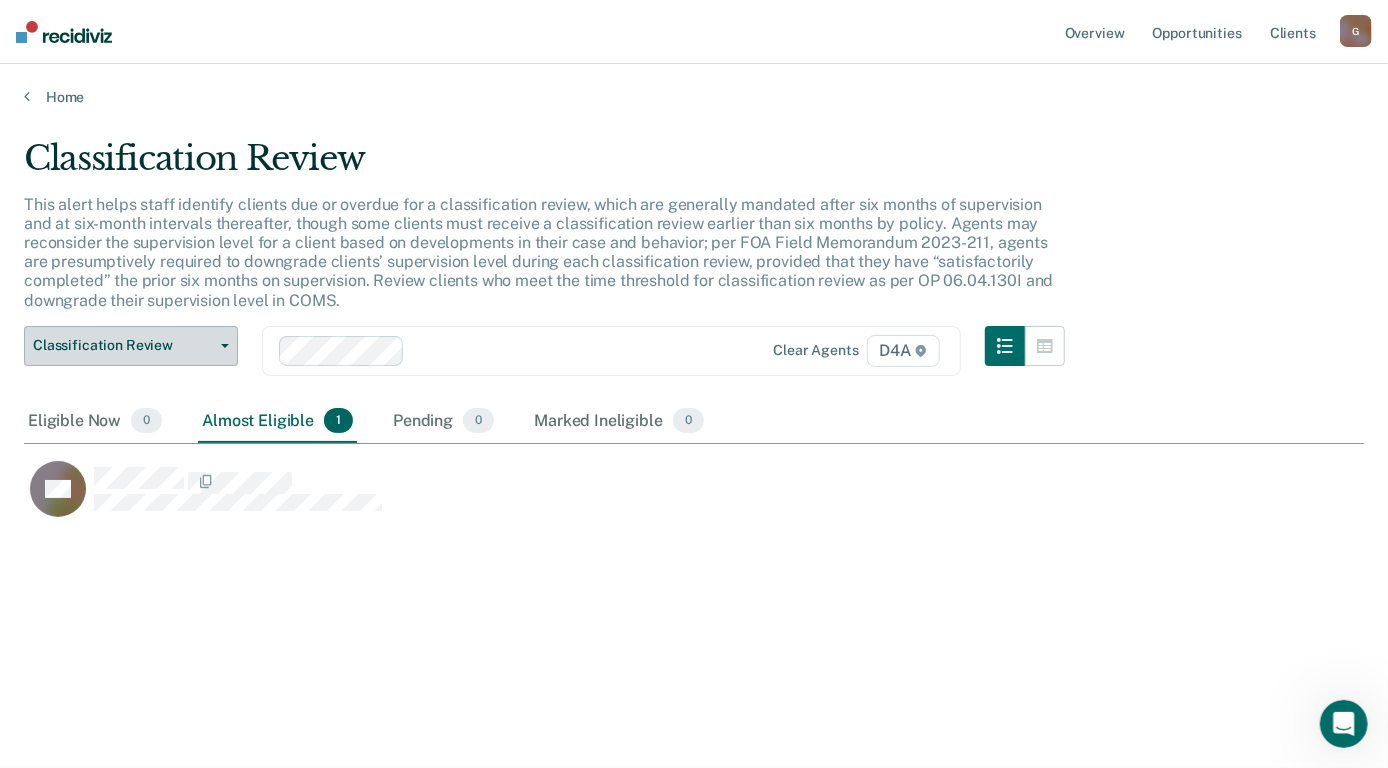 click on "Classification Review" at bounding box center (123, 345) 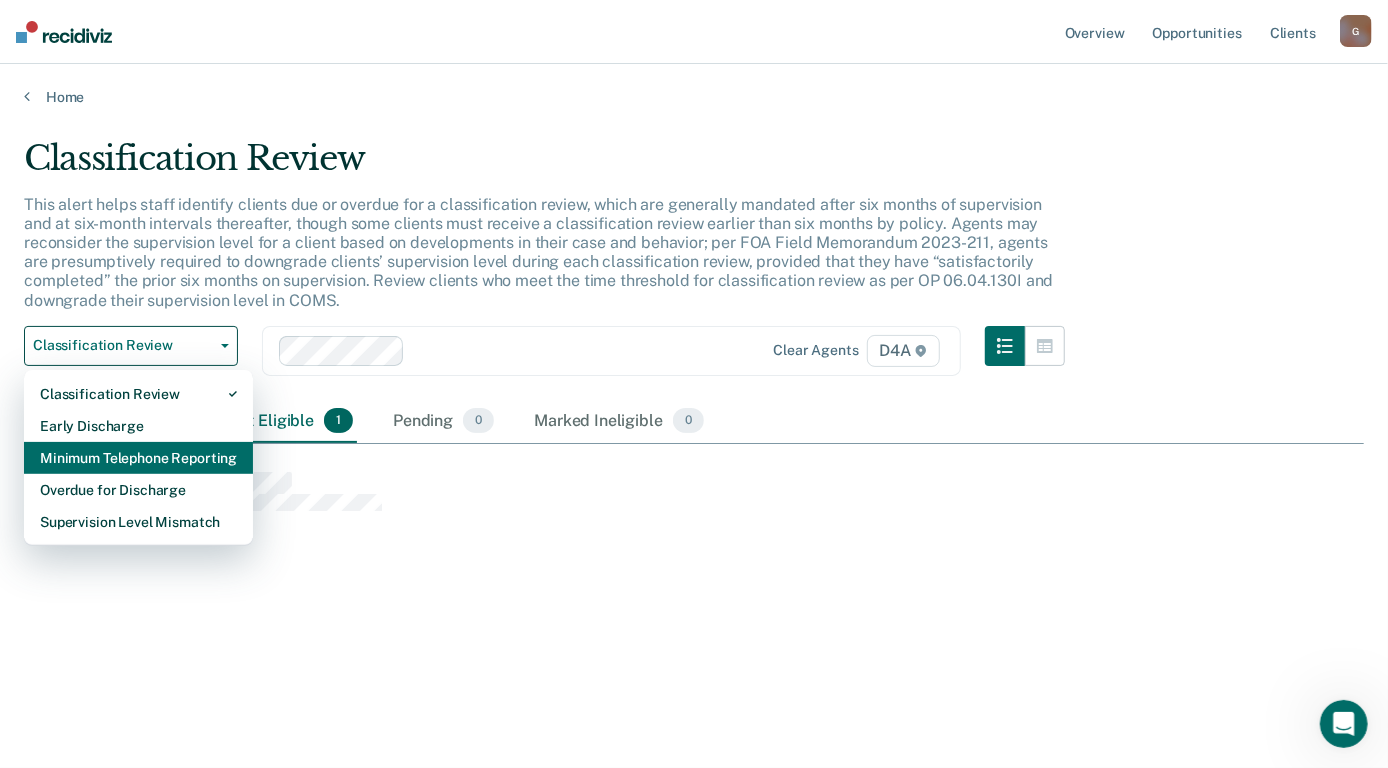 click on "Minimum Telephone Reporting" at bounding box center (138, 458) 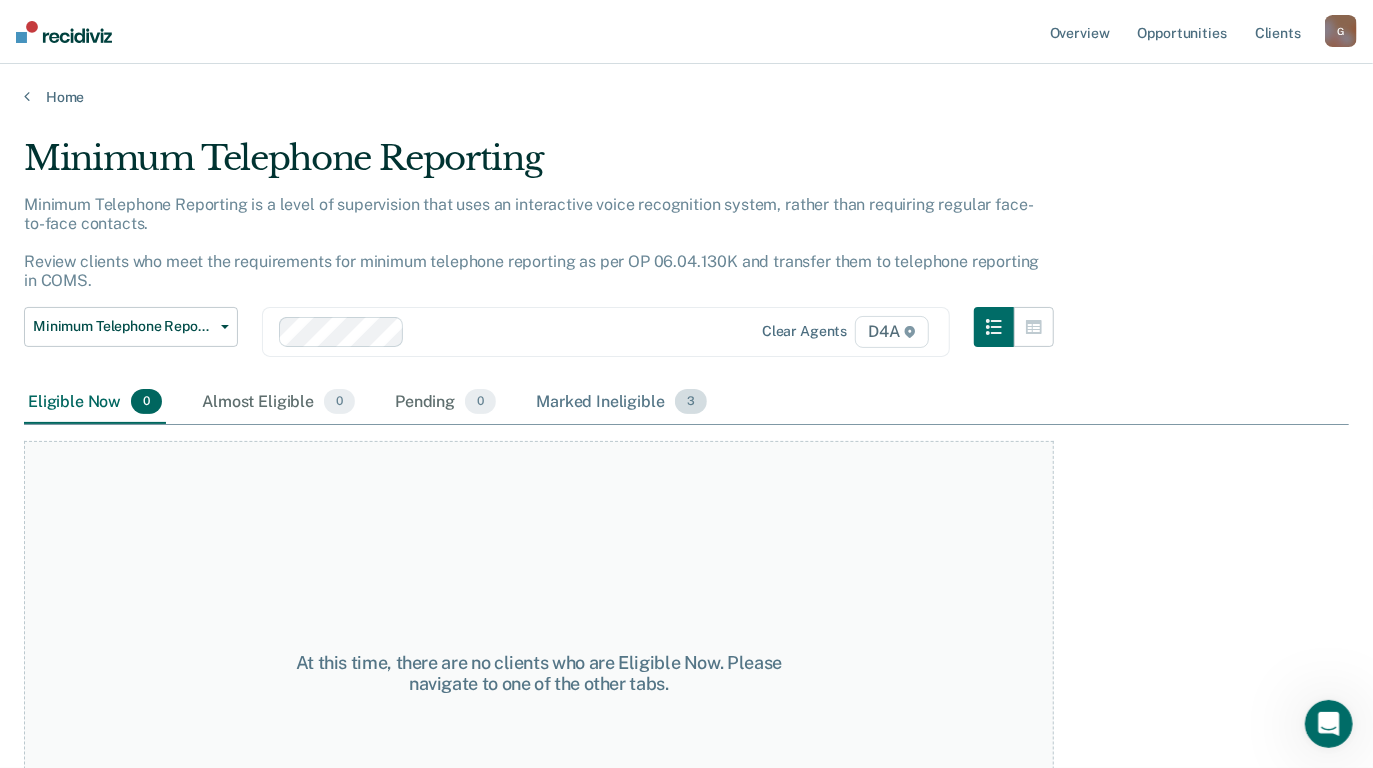 click on "Marked Ineligible 3" at bounding box center [621, 403] 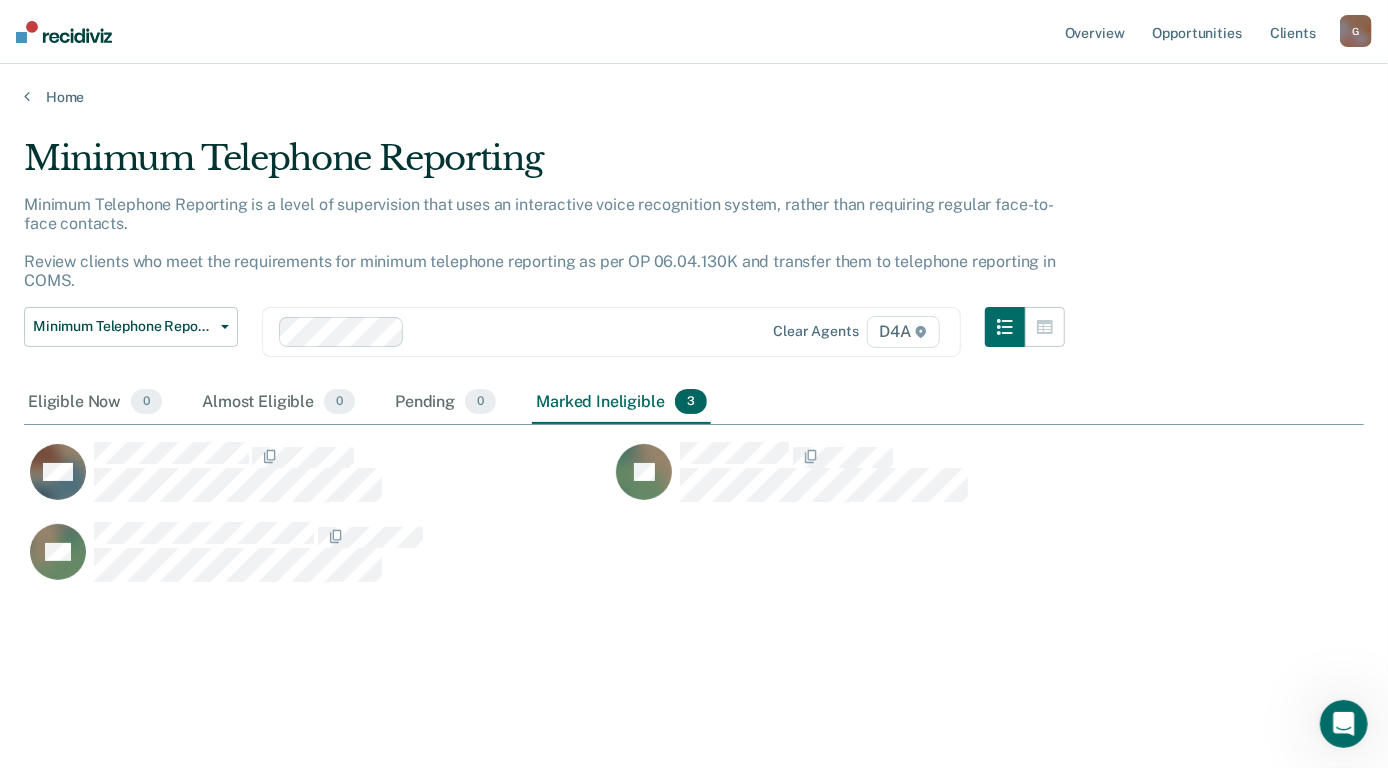 scroll, scrollTop: 15, scrollLeft: 15, axis: both 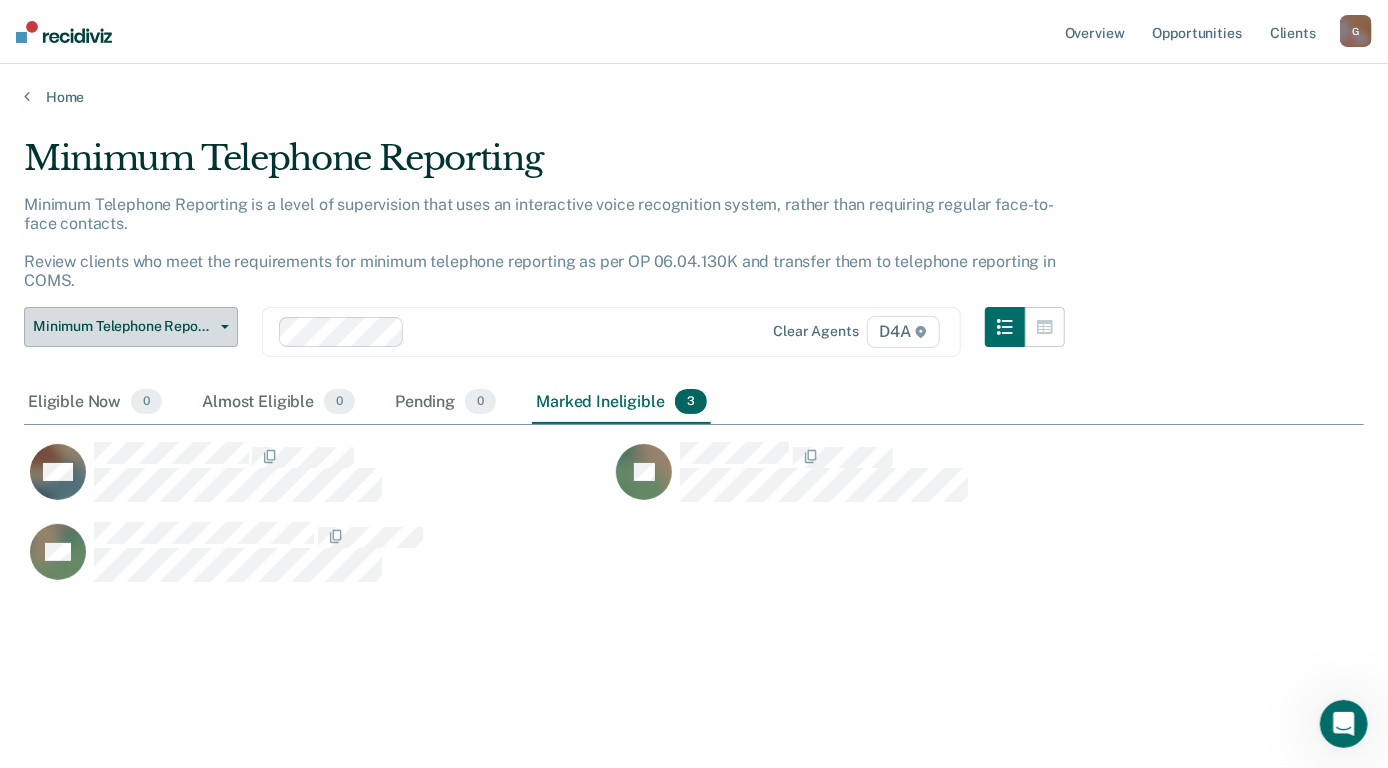click on "Minimum Telephone Reporting" at bounding box center [123, 326] 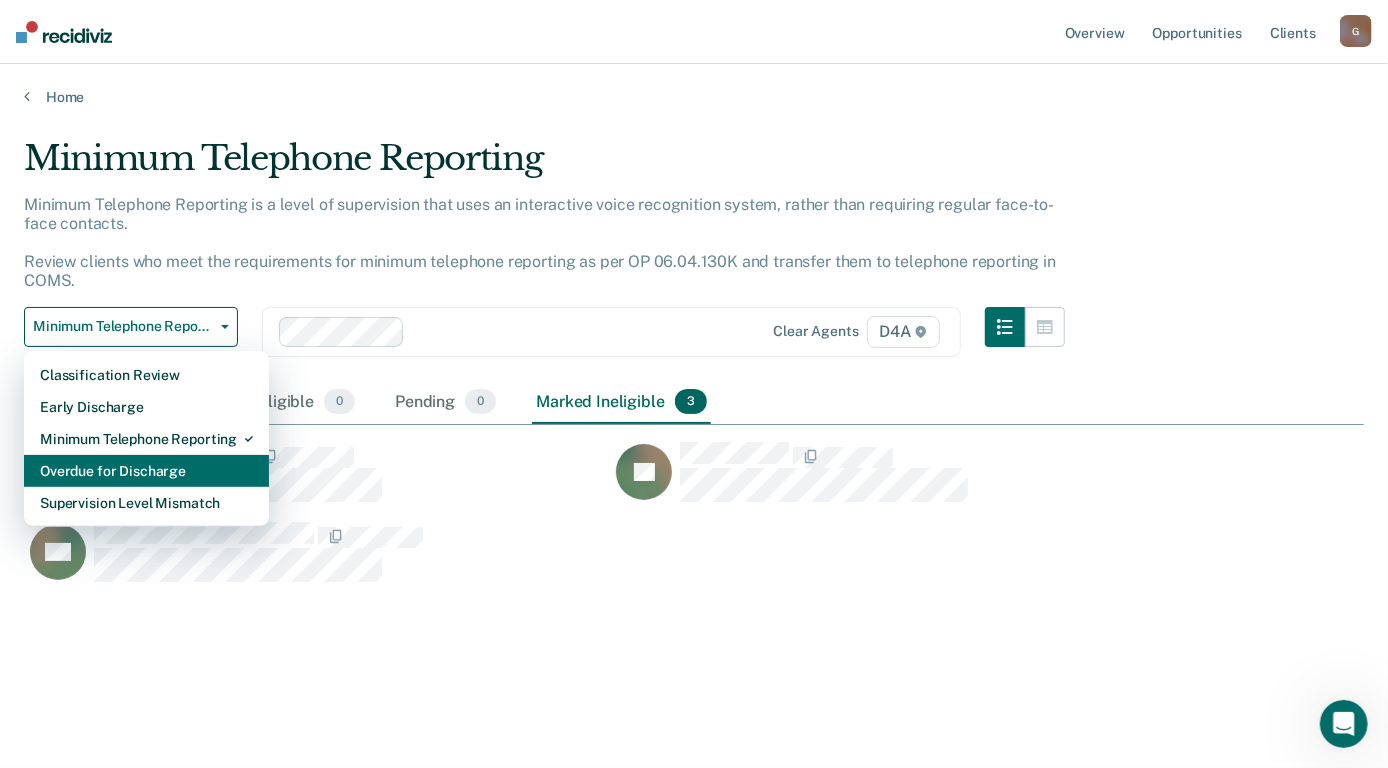 click on "Overdue for Discharge" at bounding box center [146, 471] 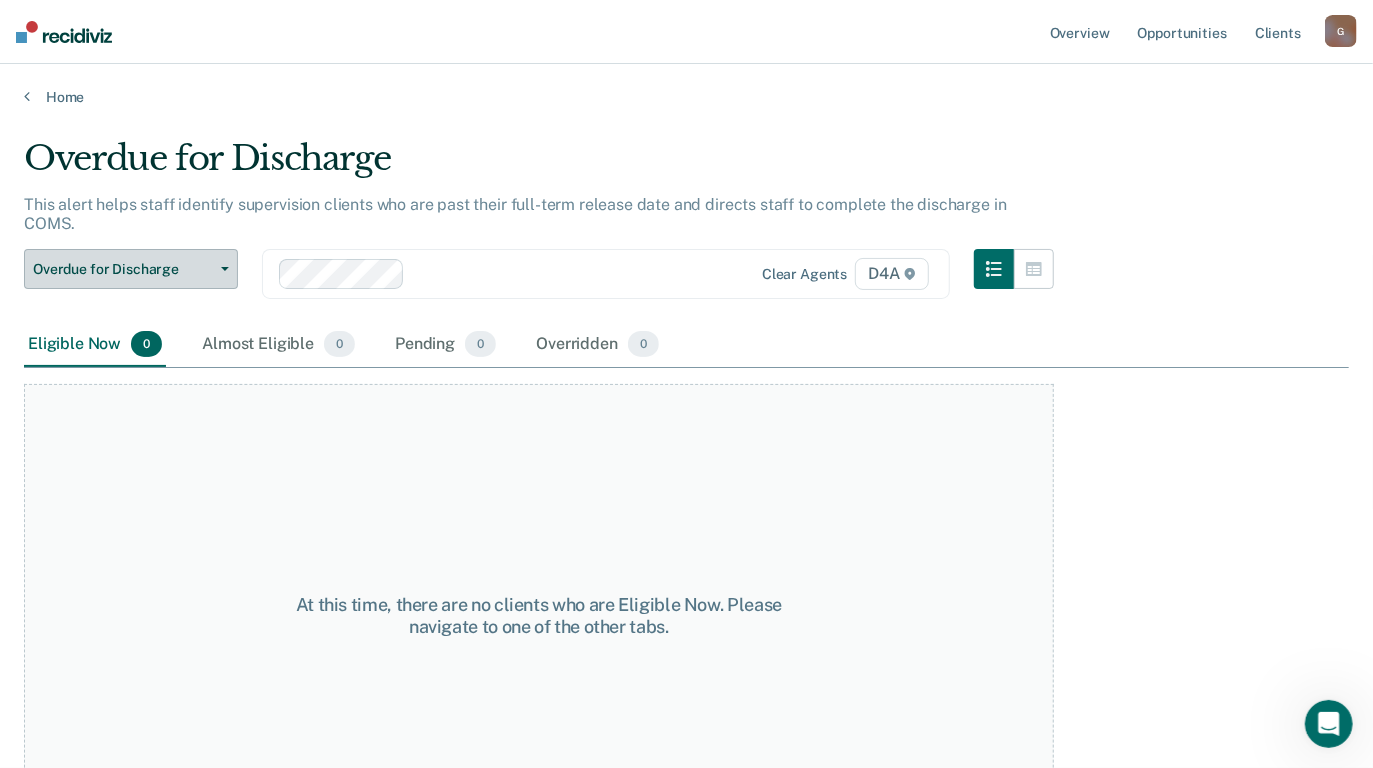 click on "Overdue for Discharge" at bounding box center [123, 269] 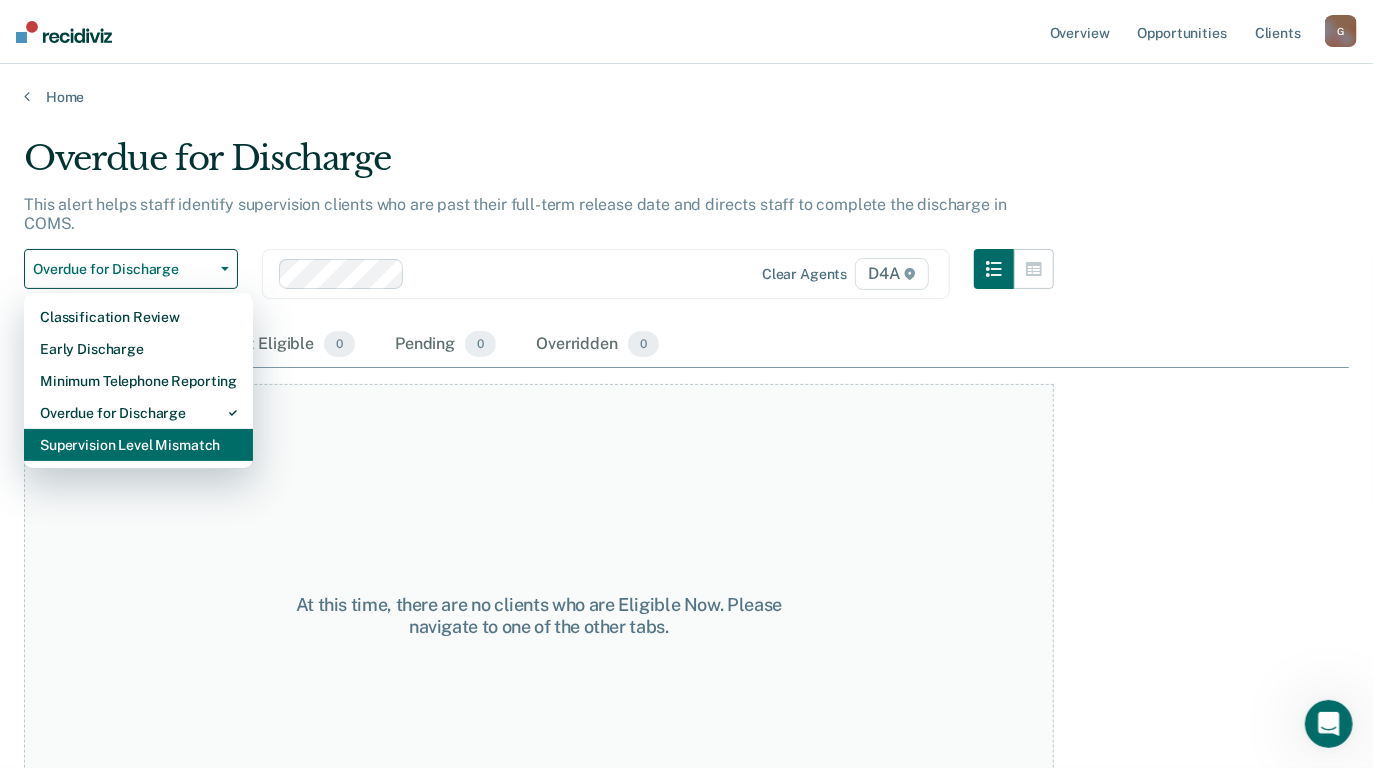 click on "Supervision Level Mismatch" at bounding box center [138, 445] 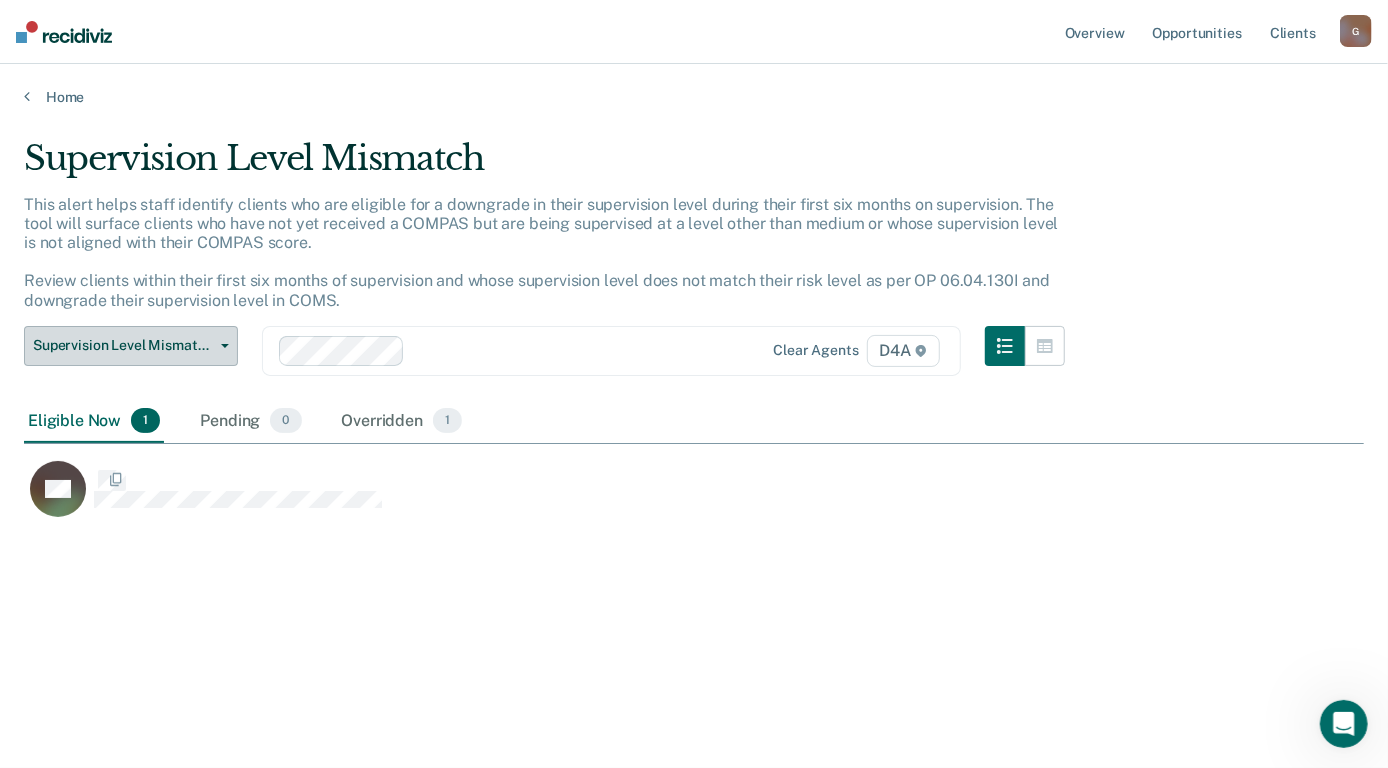 scroll, scrollTop: 465, scrollLeft: 1325, axis: both 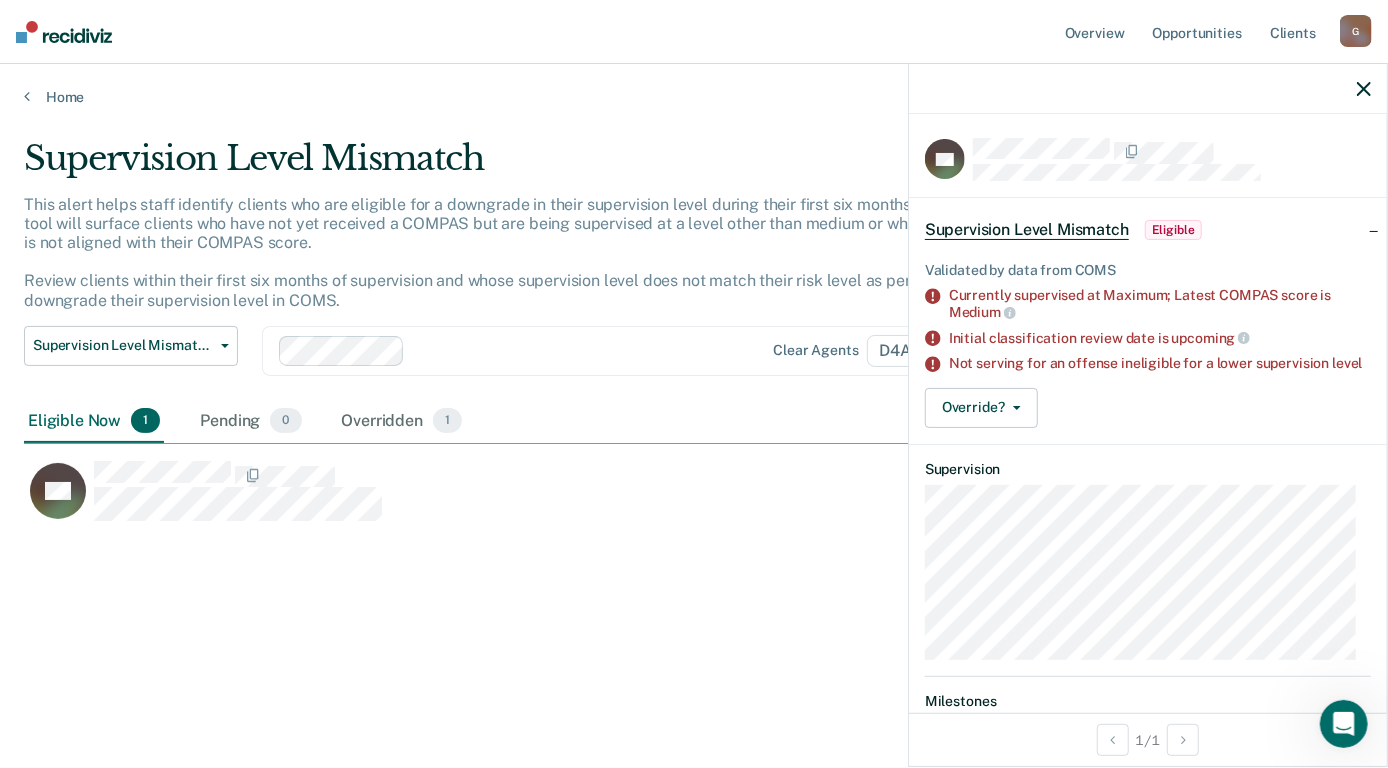 click 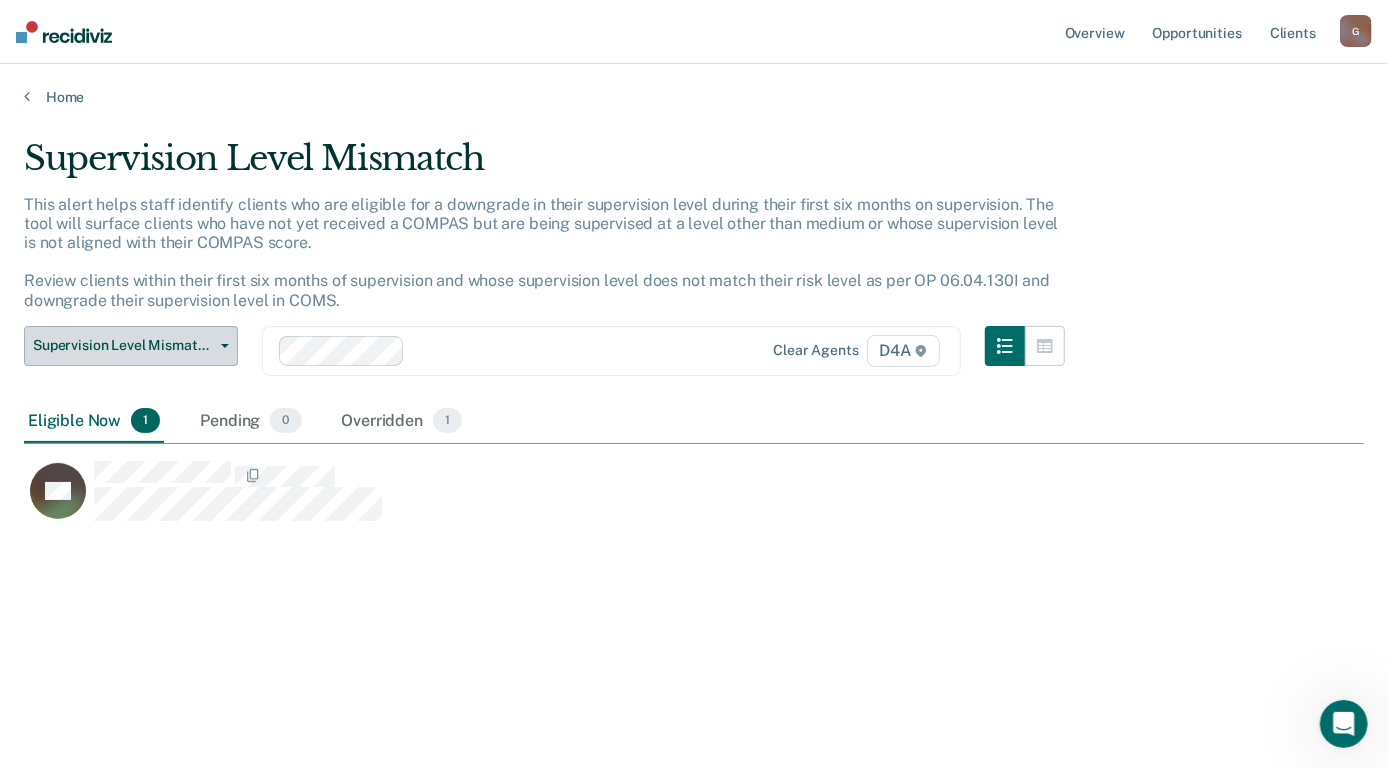 click on "Supervision Level Mismatch" at bounding box center (123, 345) 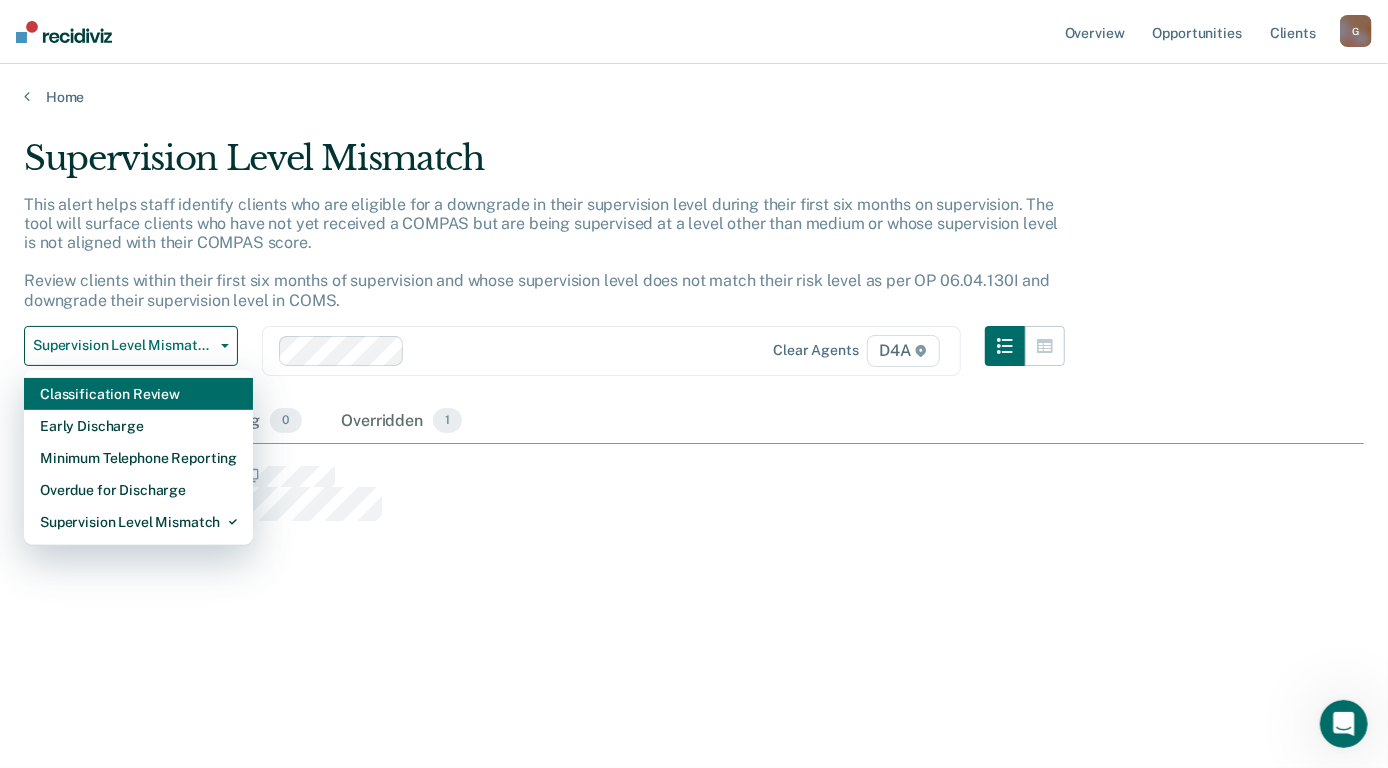 click on "Classification Review" at bounding box center [138, 394] 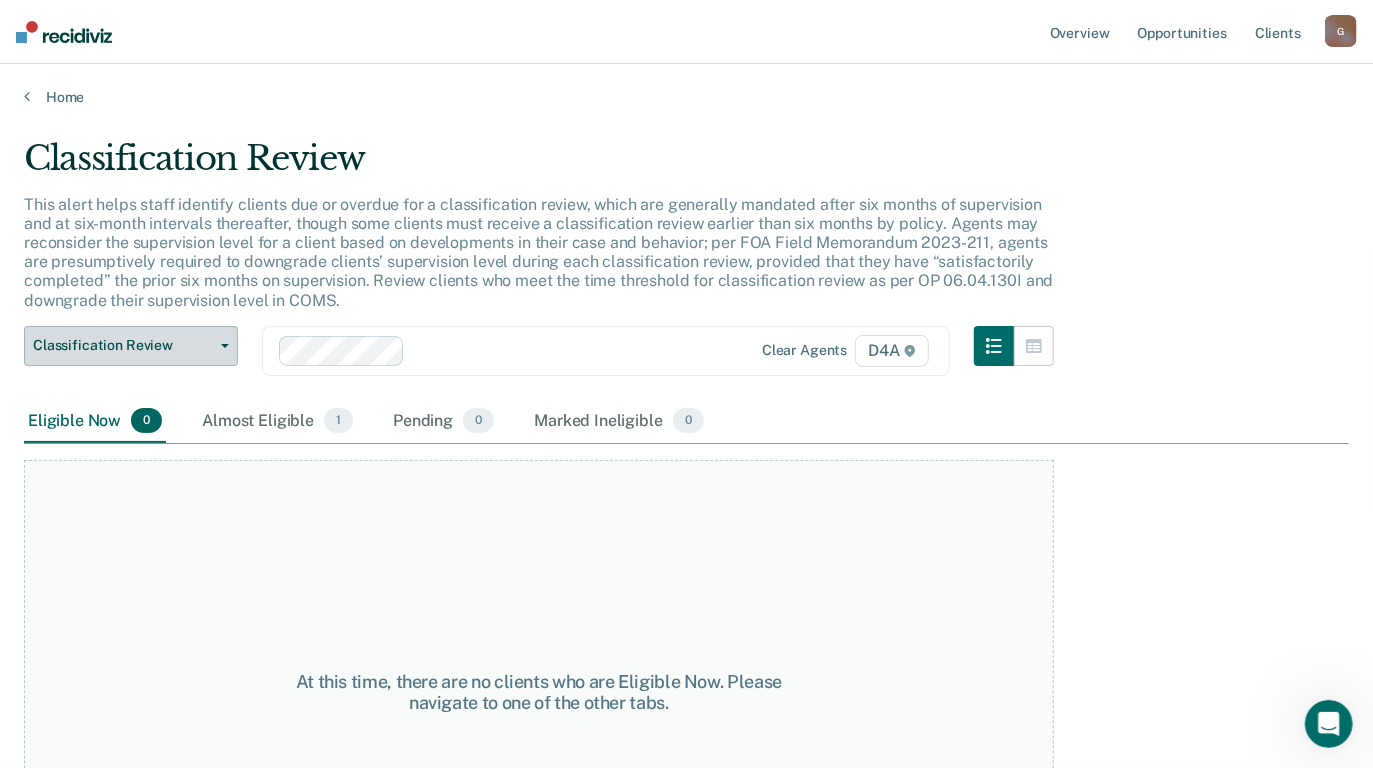 click on "Classification Review" at bounding box center (131, 346) 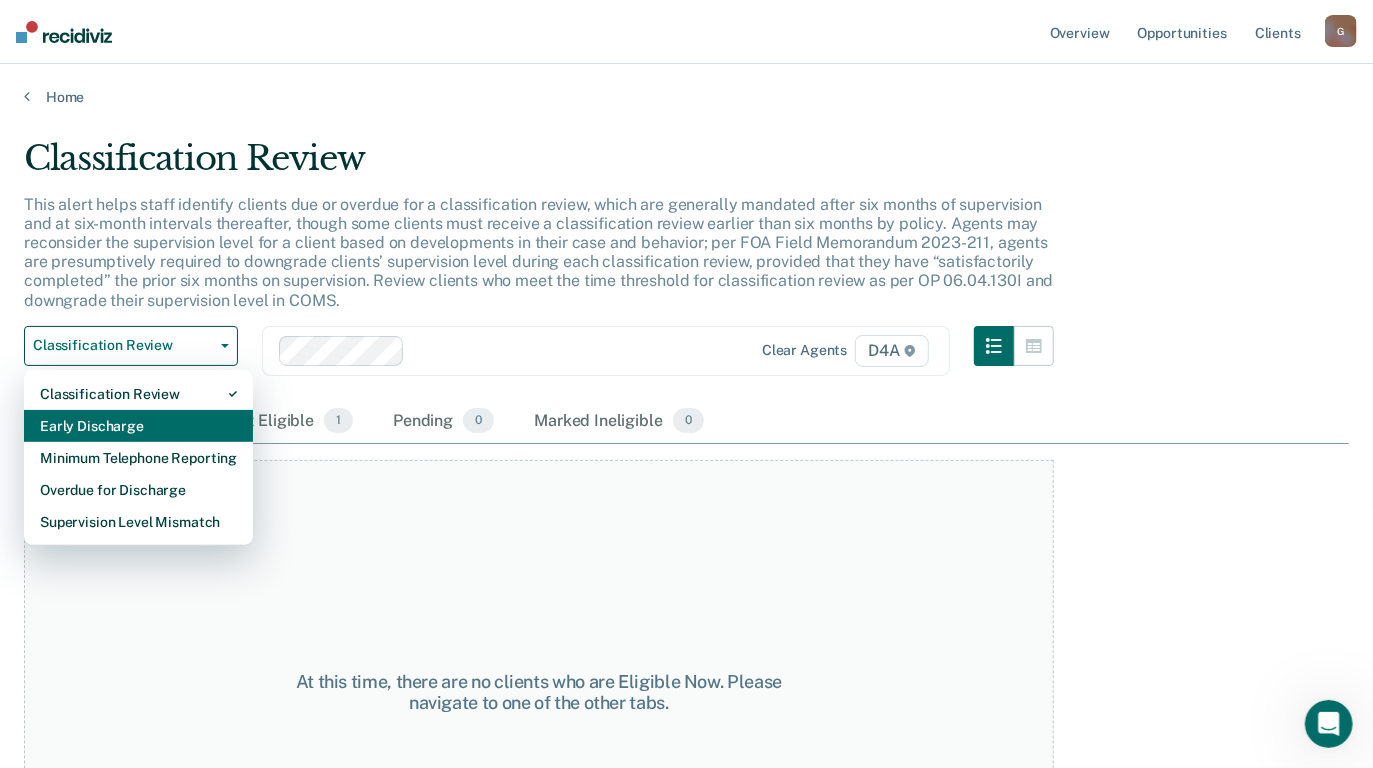 click on "Early Discharge" at bounding box center (138, 426) 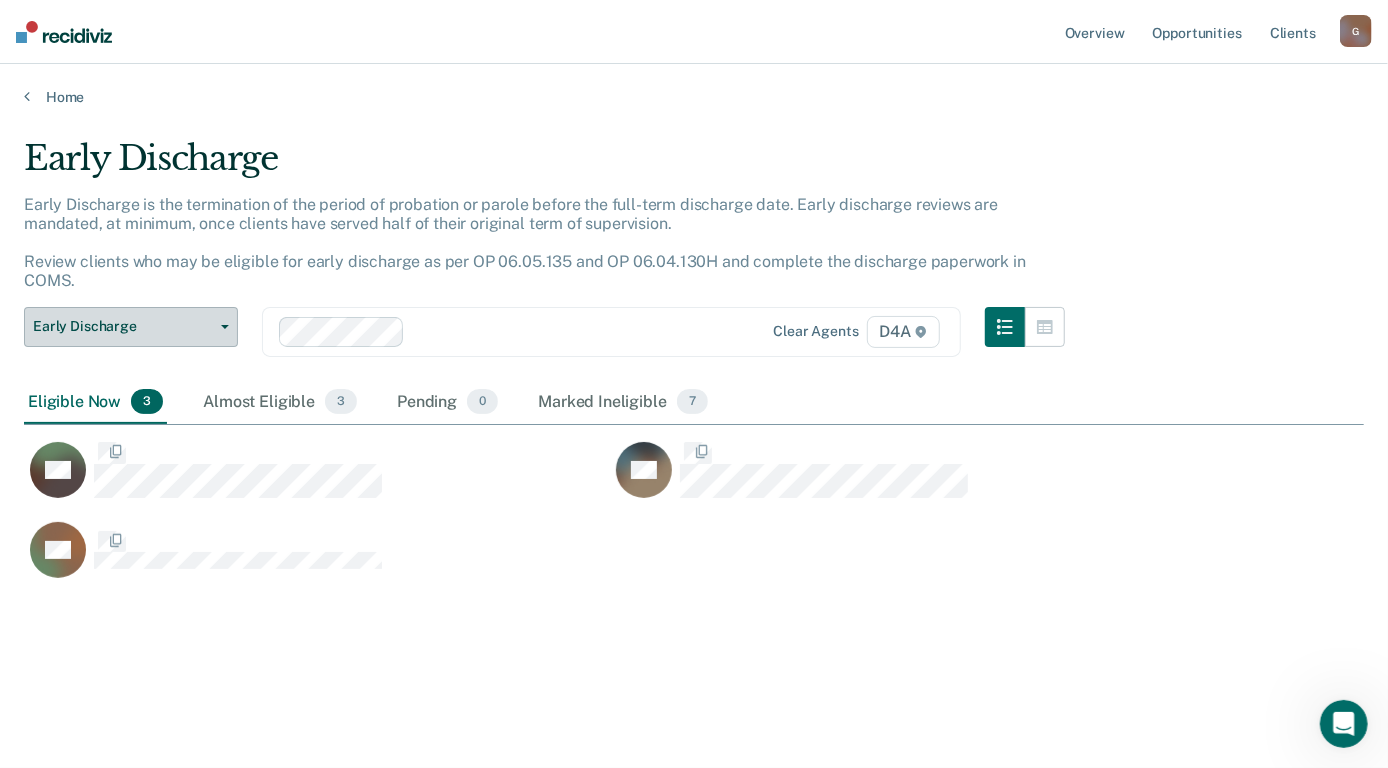 scroll, scrollTop: 15, scrollLeft: 15, axis: both 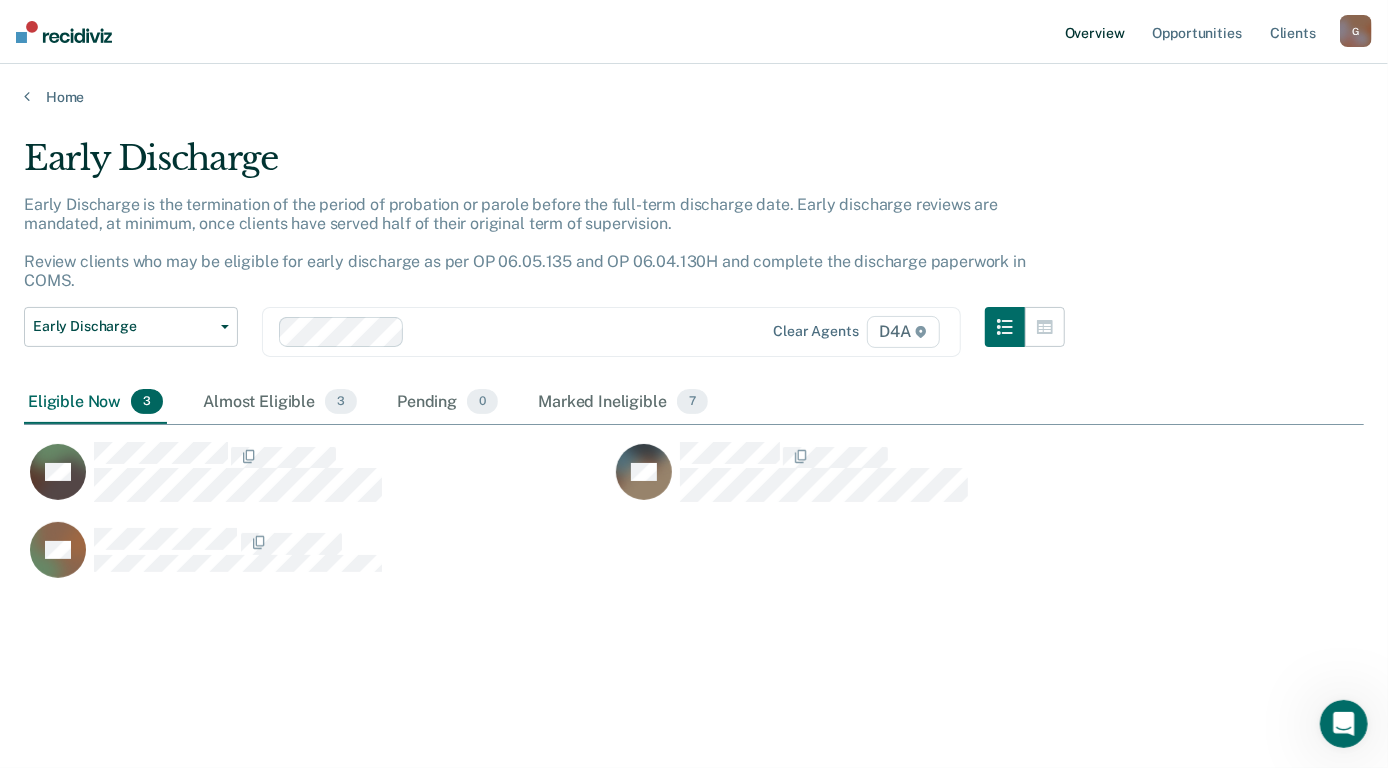 click on "Overview" at bounding box center (1095, 32) 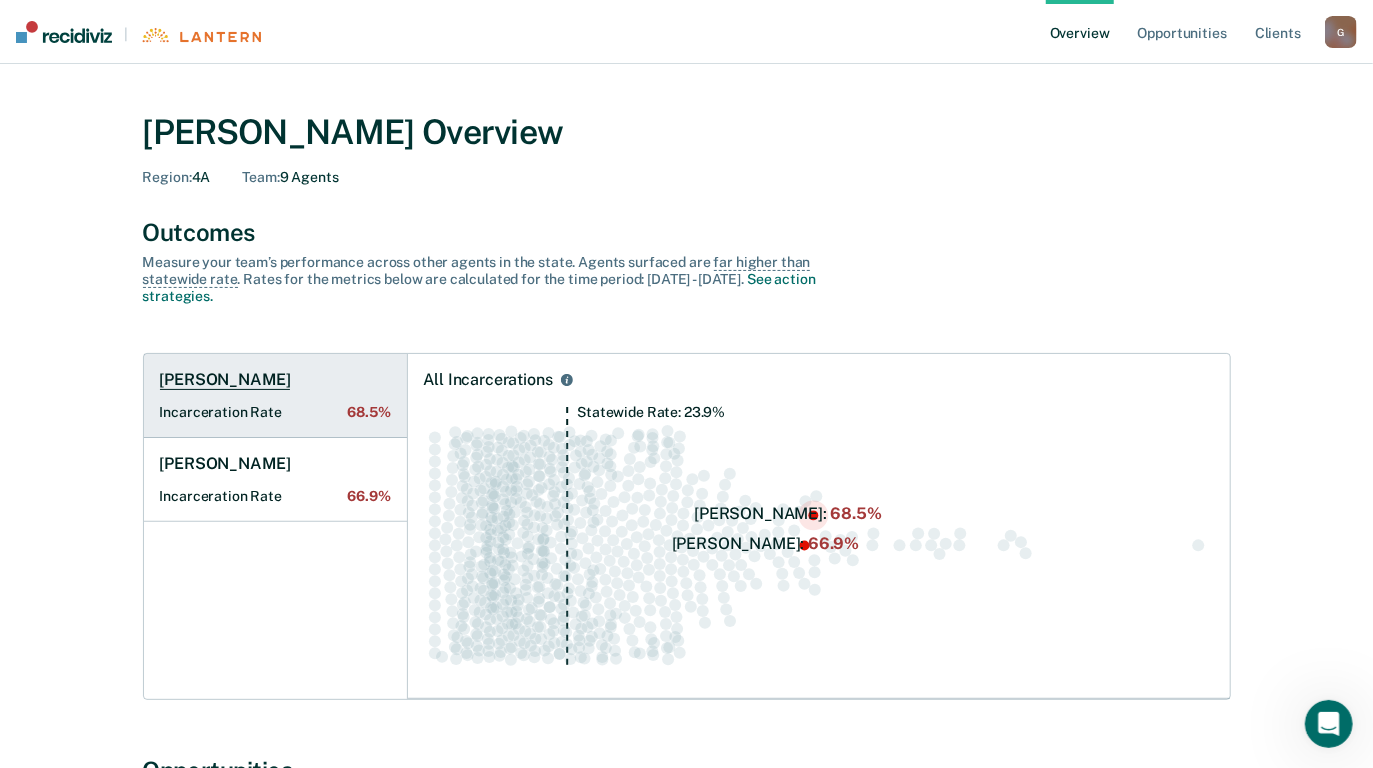 click on "[PERSON_NAME] Incarceration Rate 68.5%" at bounding box center [275, 396] 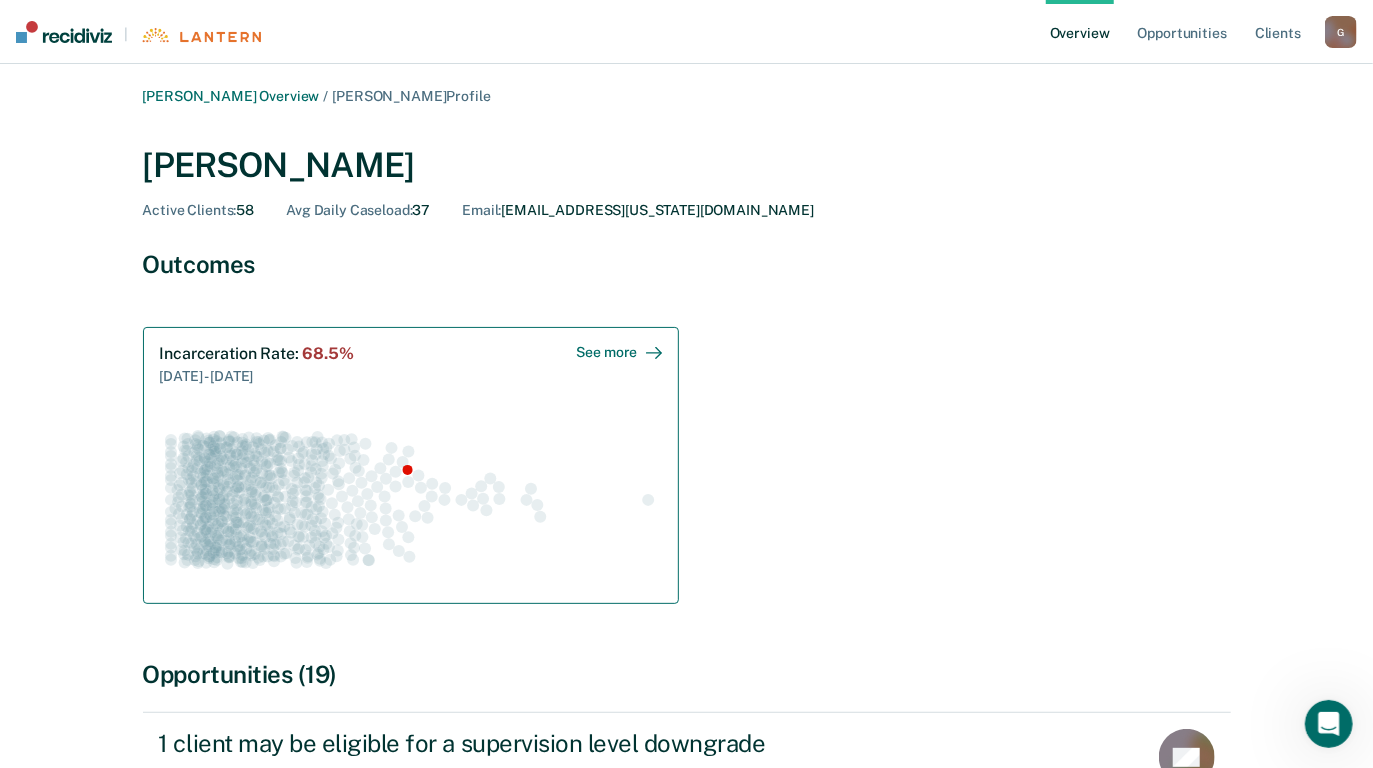click on "See more" at bounding box center (619, 352) 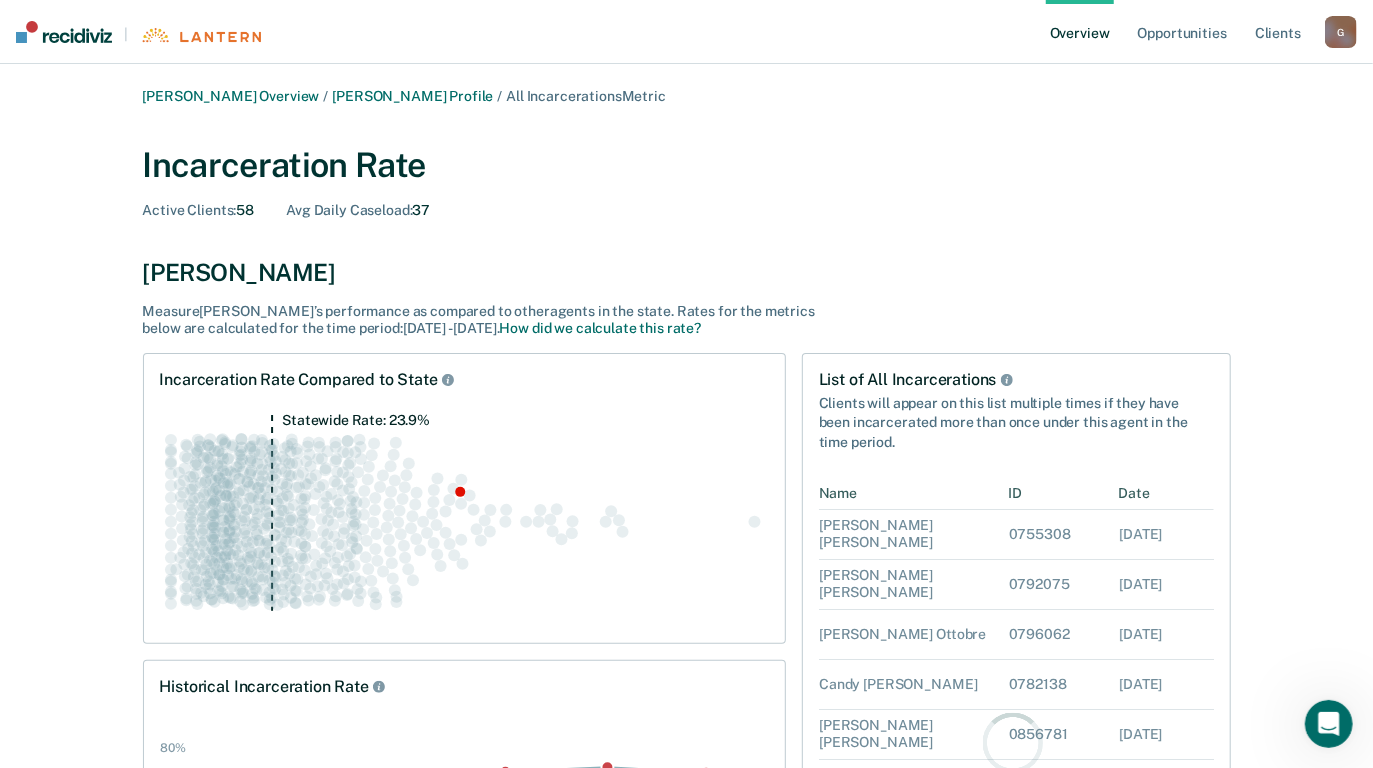 scroll, scrollTop: 15, scrollLeft: 15, axis: both 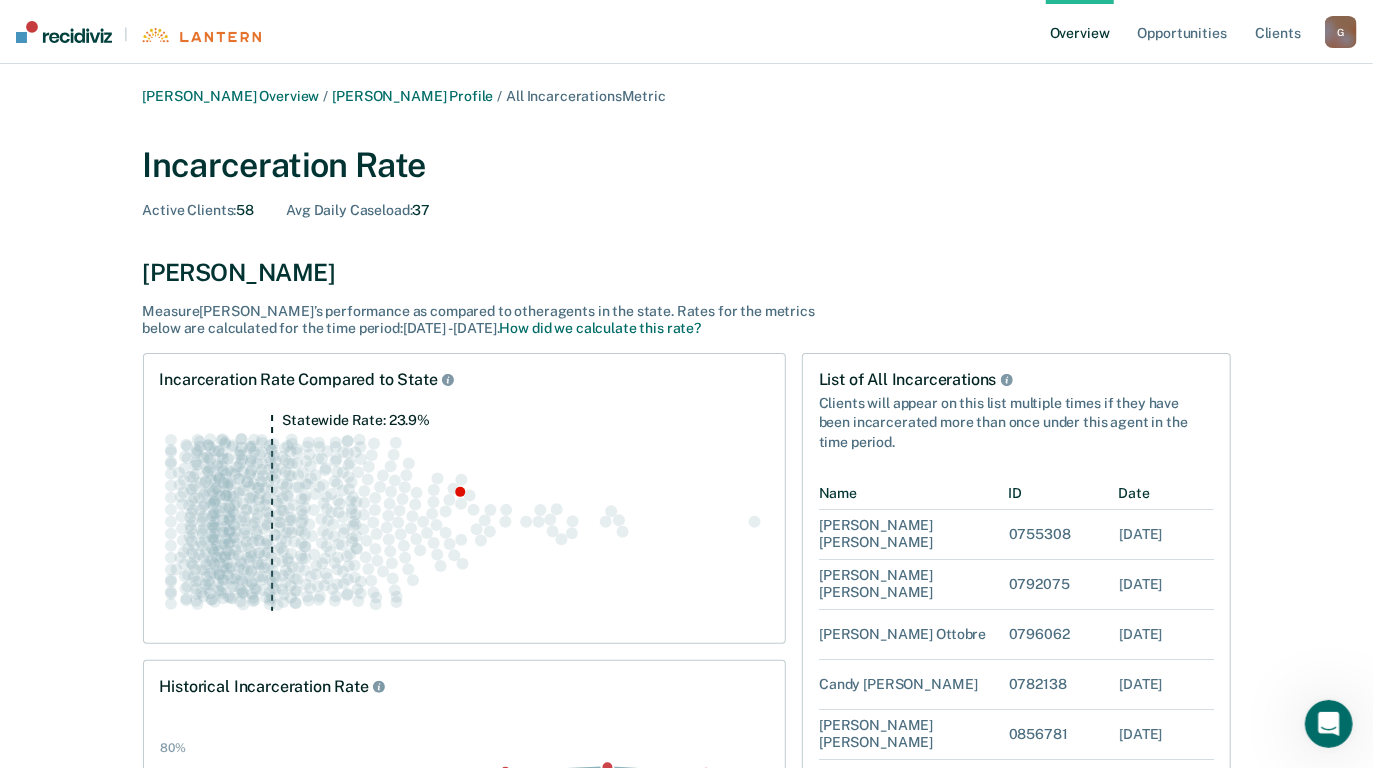 click on "Overview" at bounding box center (1080, 32) 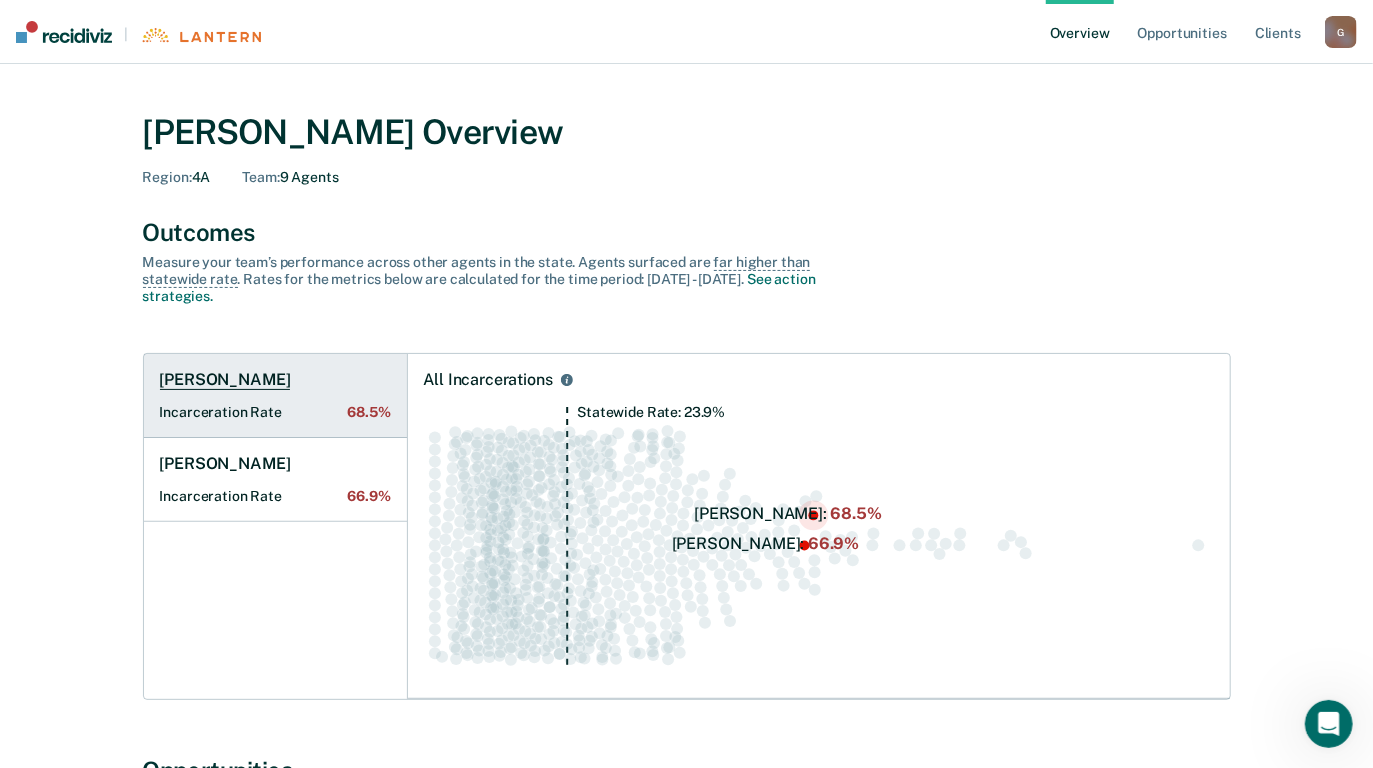click on "[PERSON_NAME]" at bounding box center [225, 380] 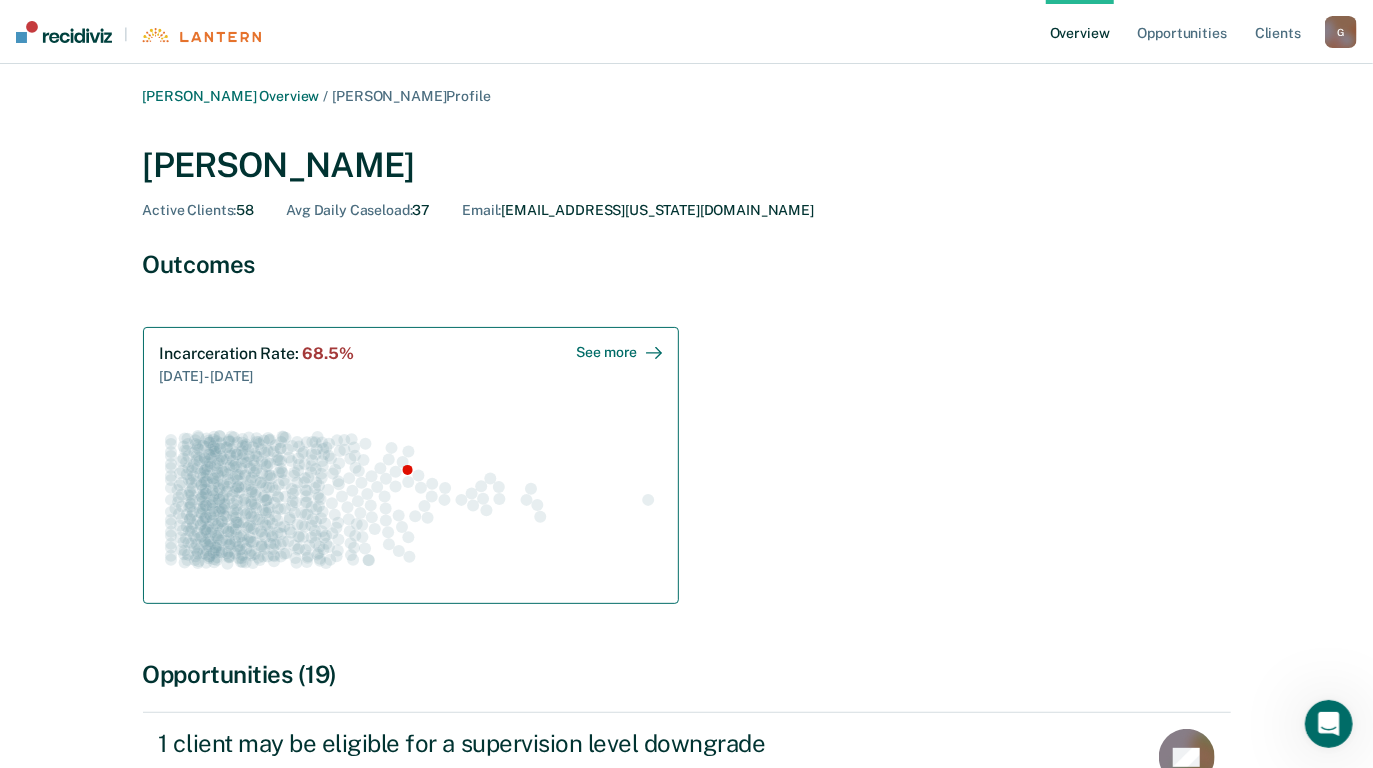 click on "See more" at bounding box center [619, 352] 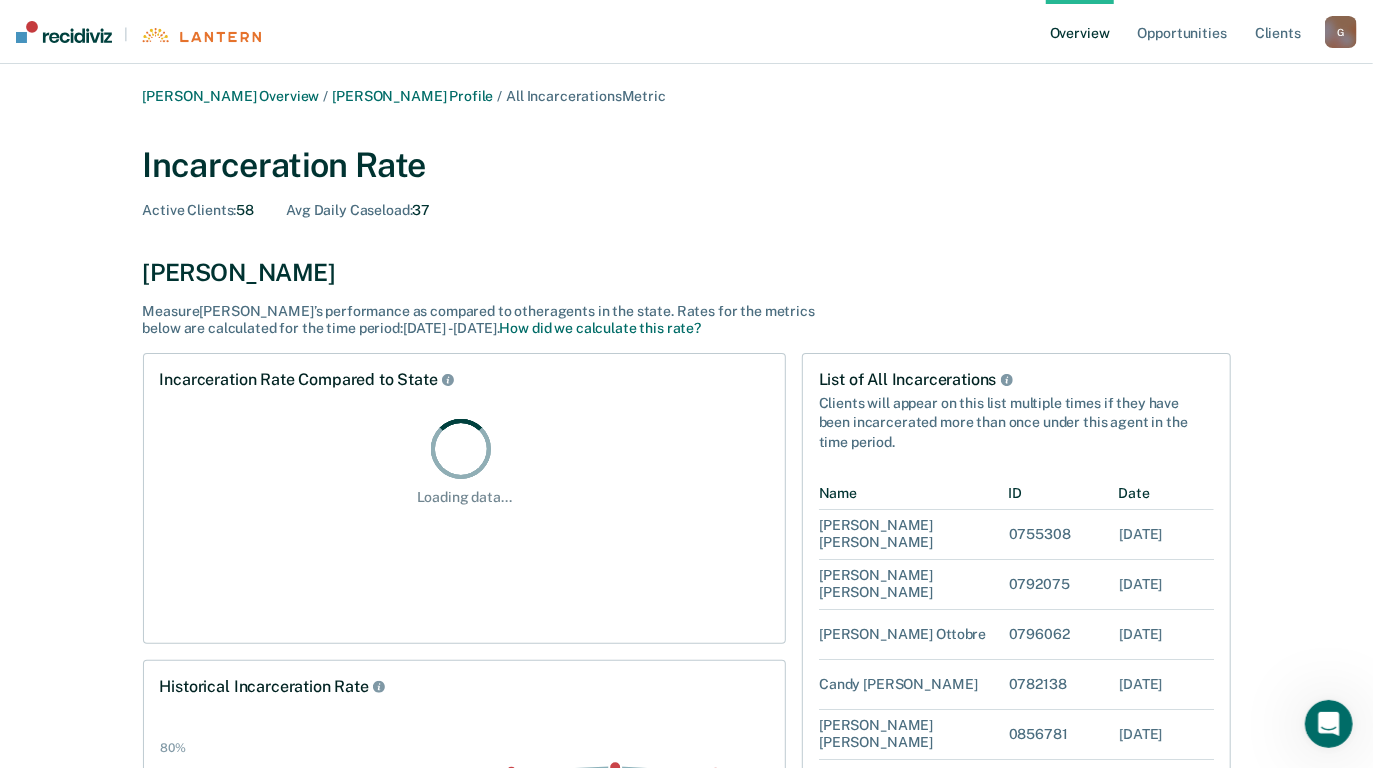 scroll, scrollTop: 15, scrollLeft: 15, axis: both 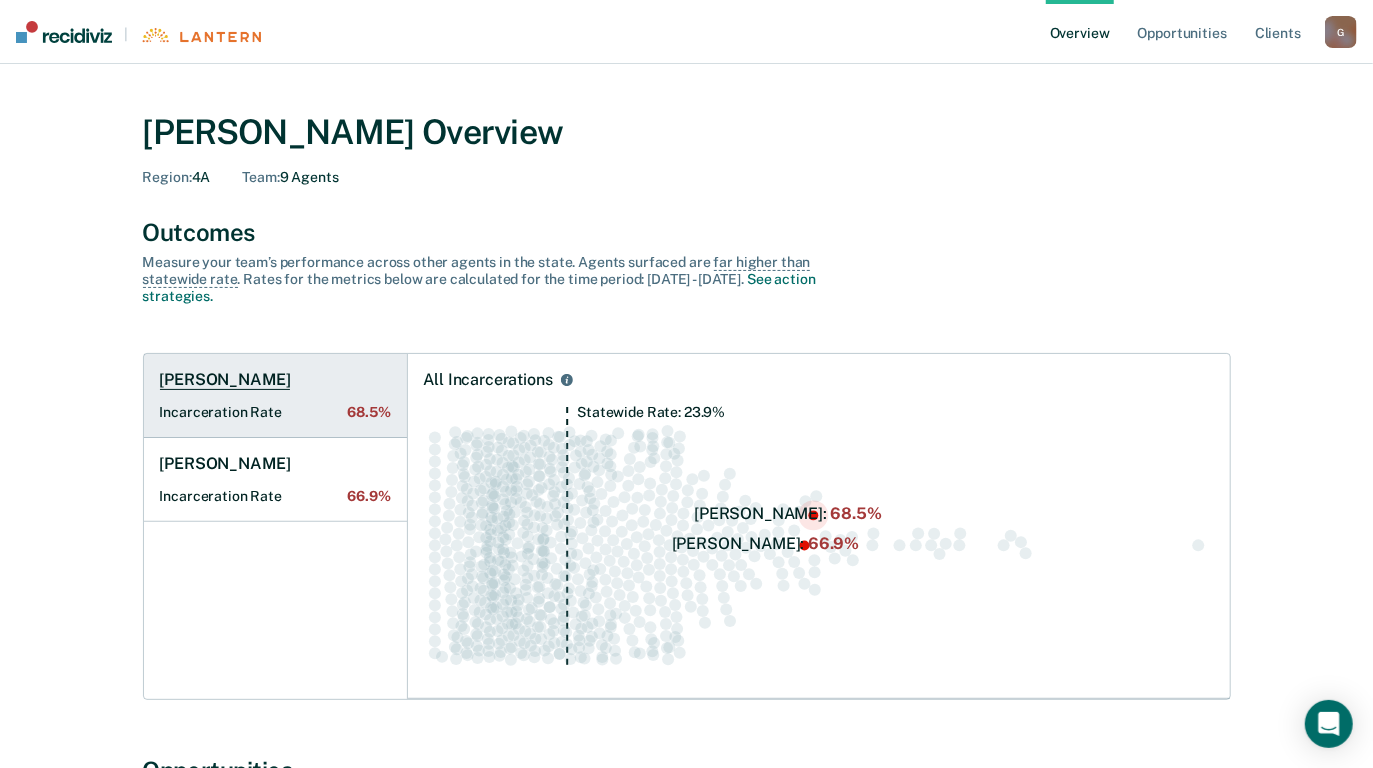 click on "Incarceration Rate 68.5%" at bounding box center [275, 412] 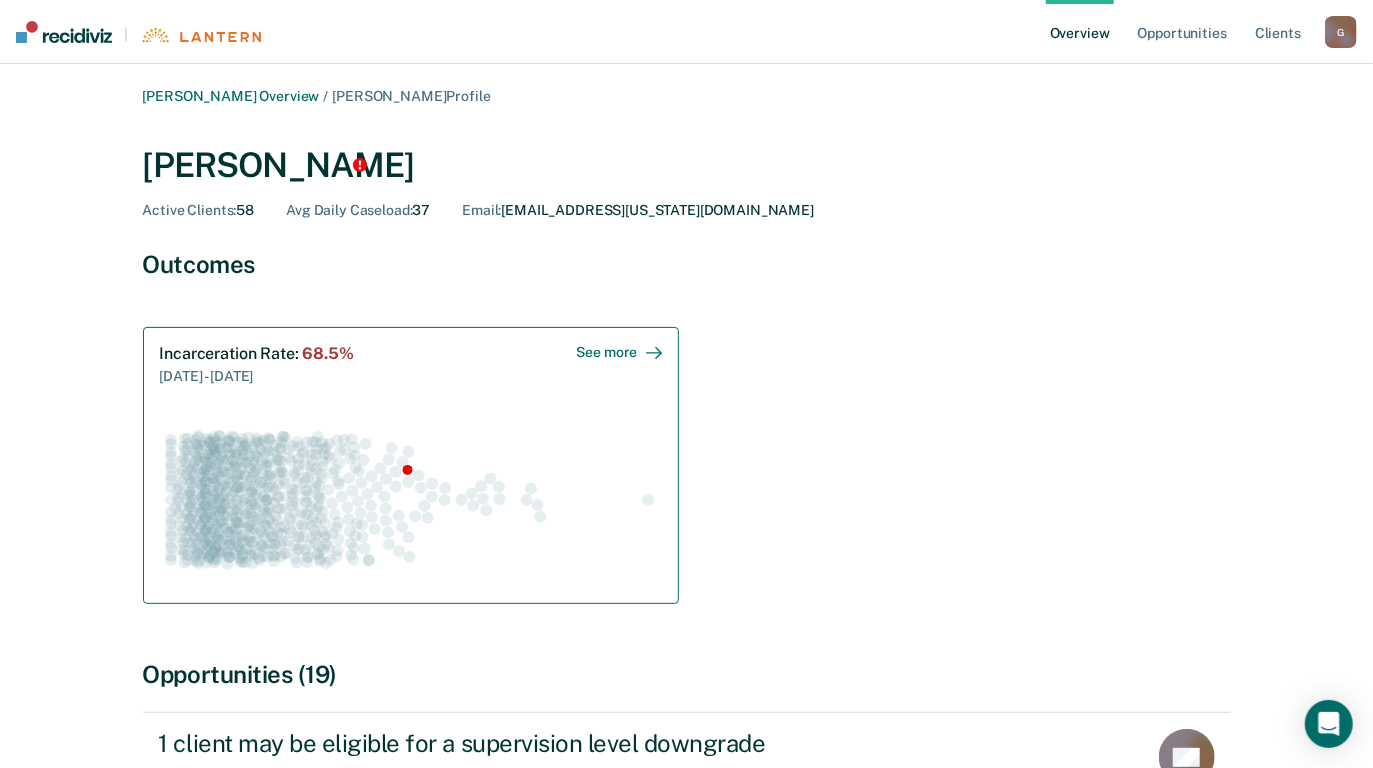 click on "See more" at bounding box center (619, 352) 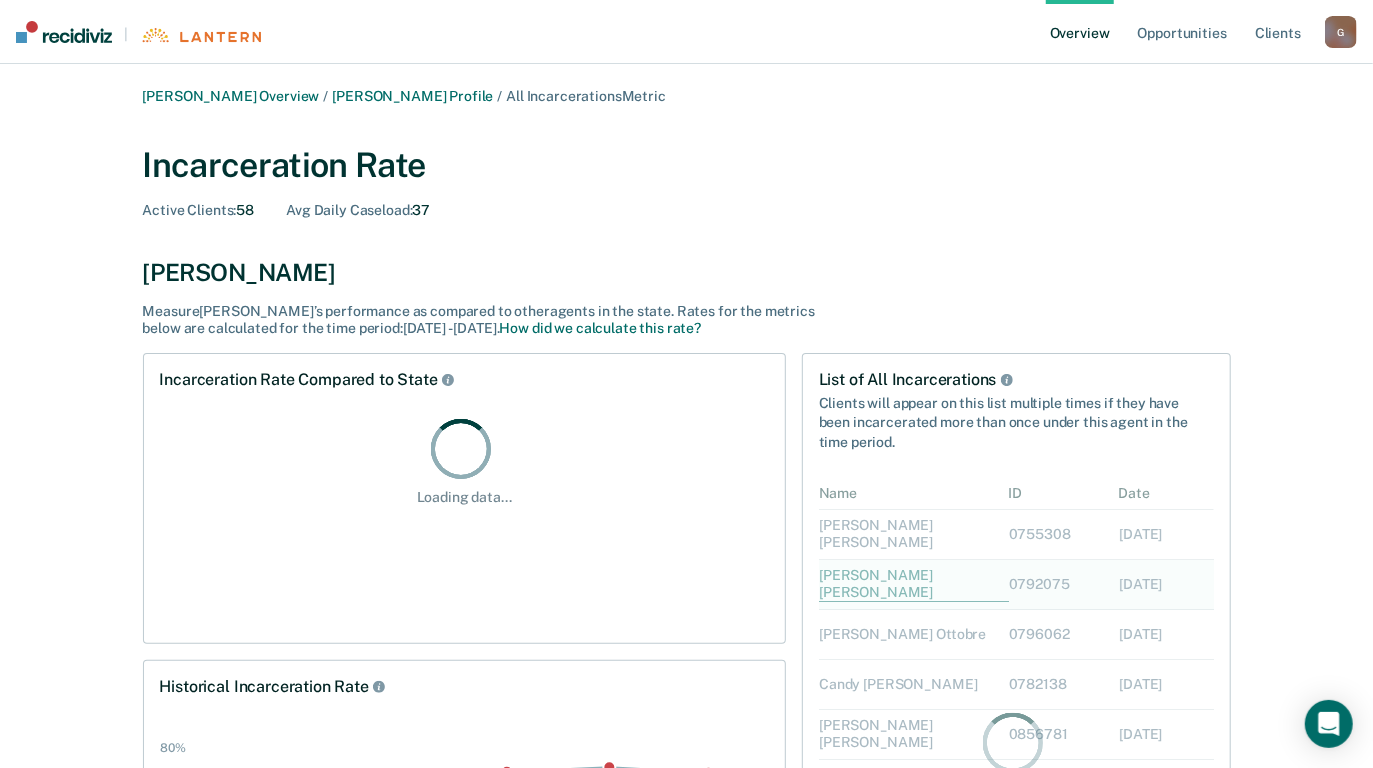 scroll, scrollTop: 15, scrollLeft: 15, axis: both 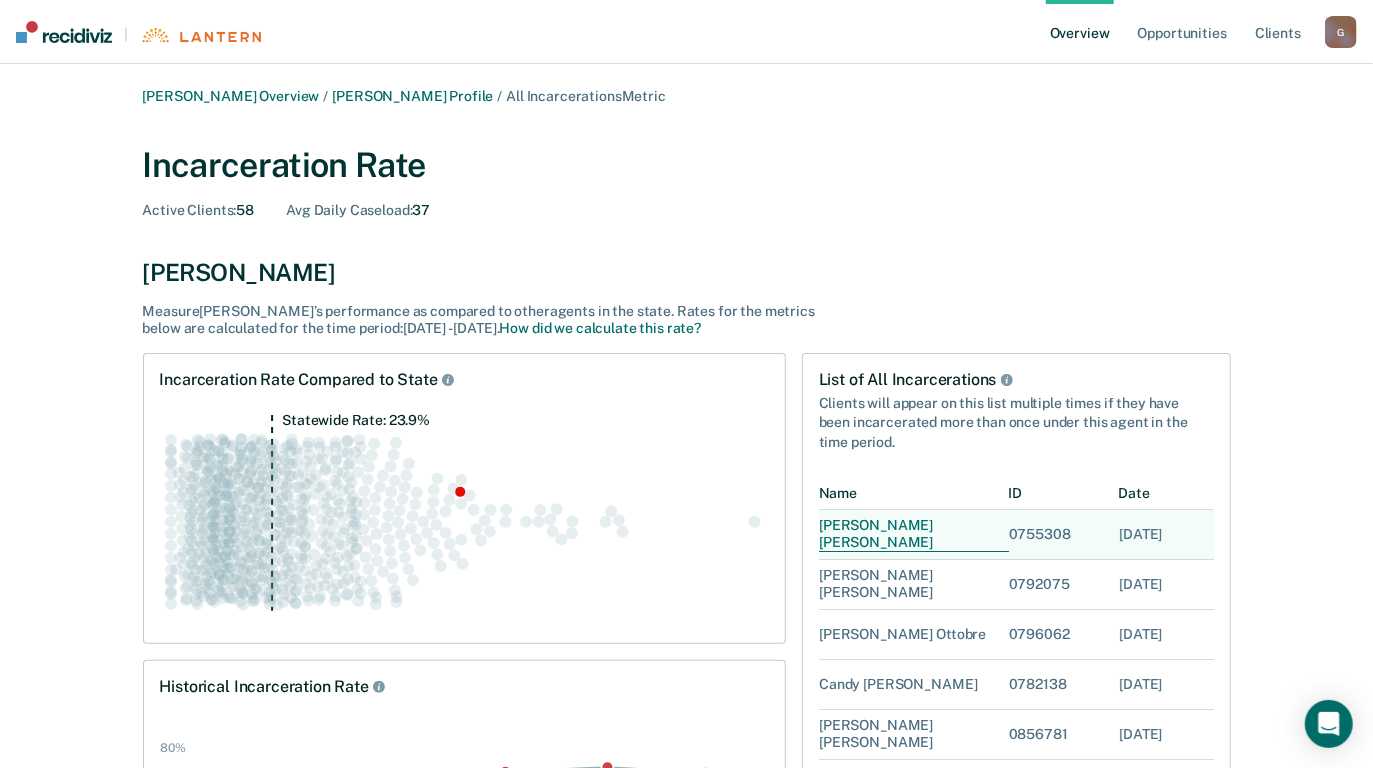 click on "[PERSON_NAME]" at bounding box center (914, 535) 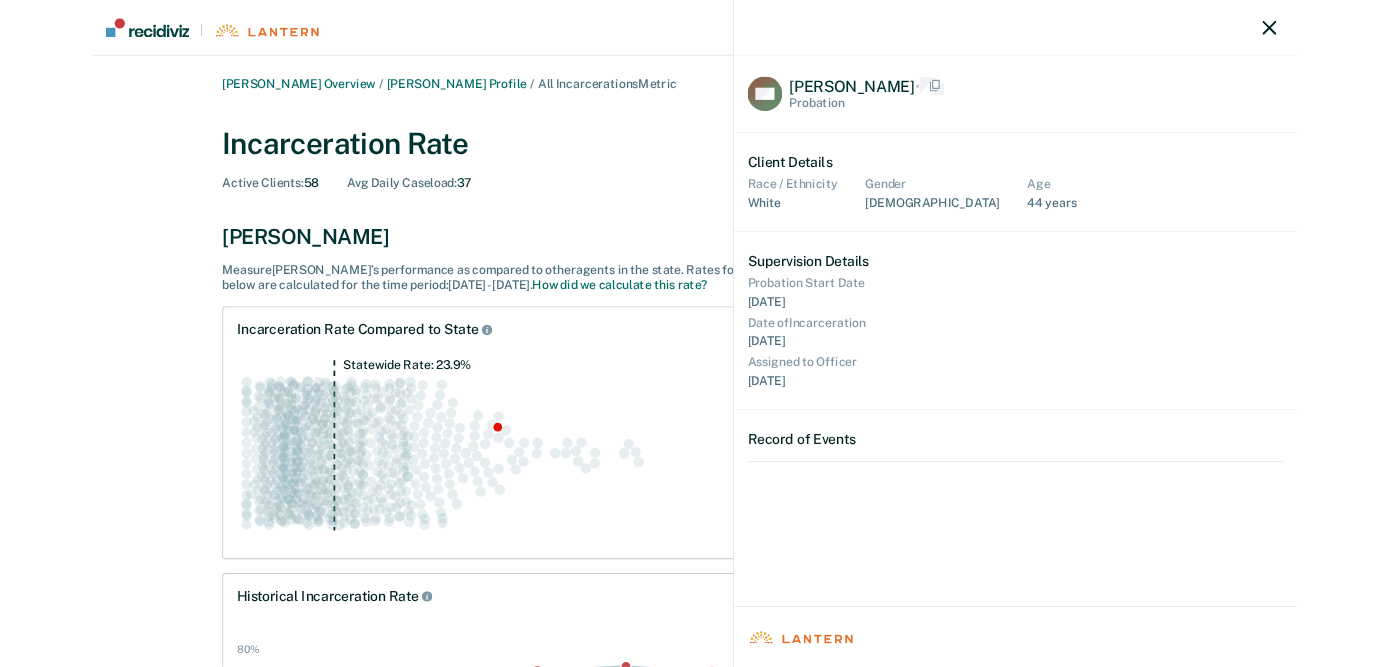scroll, scrollTop: 0, scrollLeft: 15, axis: horizontal 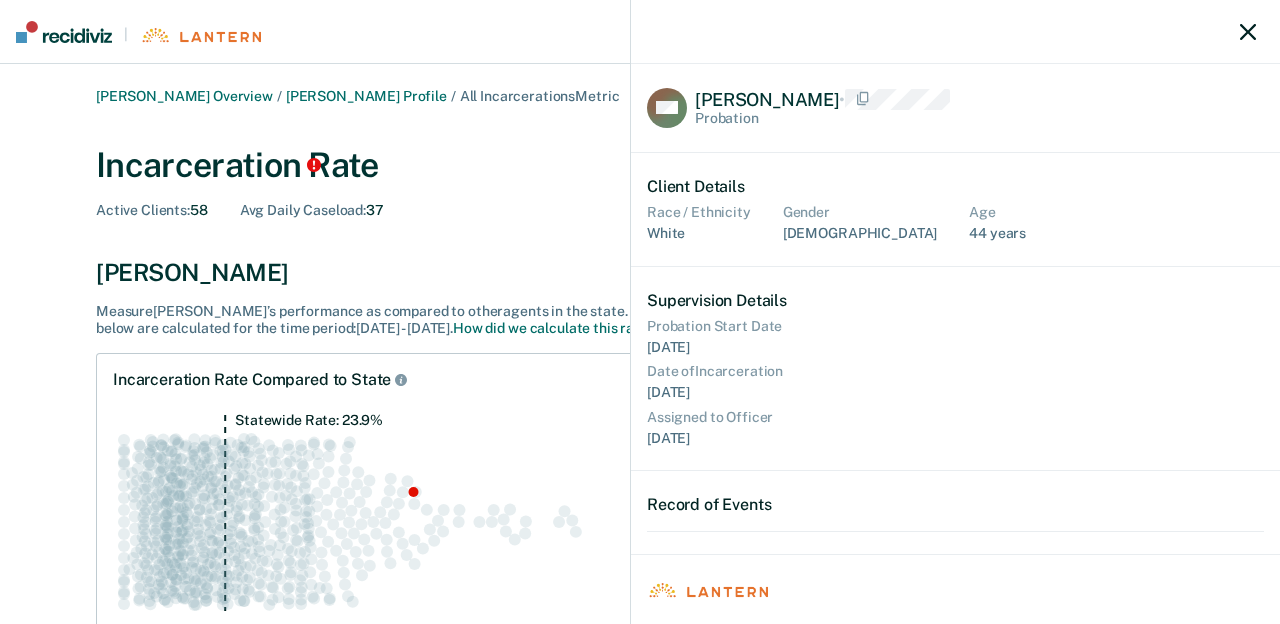 click 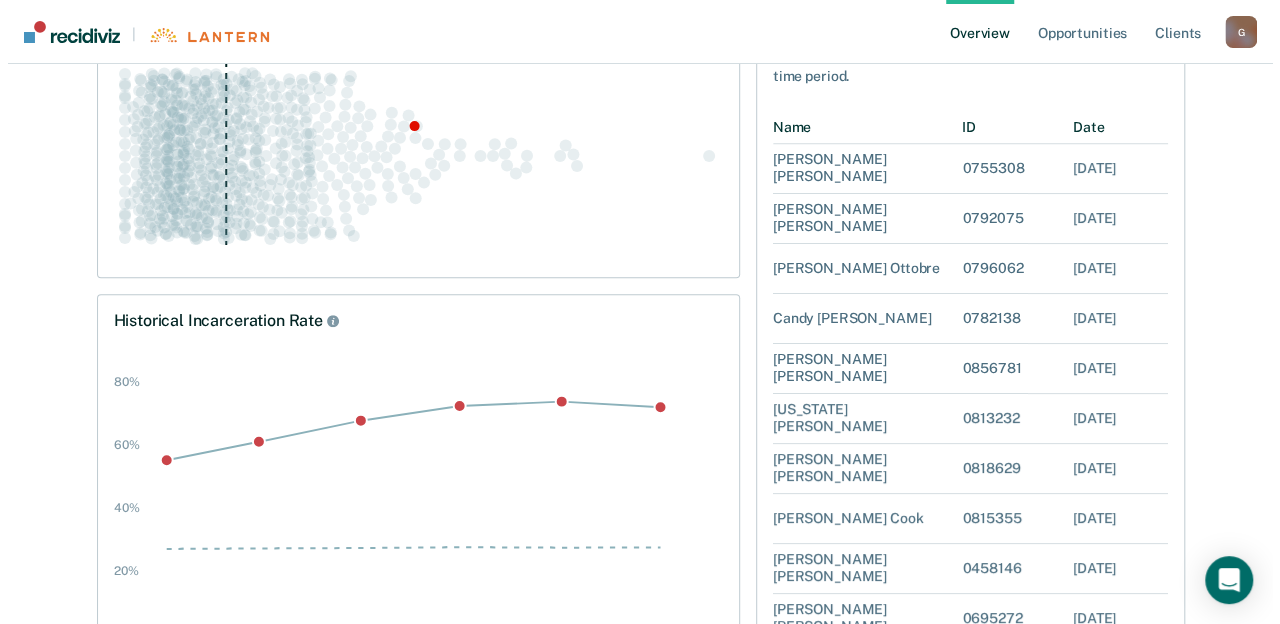 scroll, scrollTop: 400, scrollLeft: 0, axis: vertical 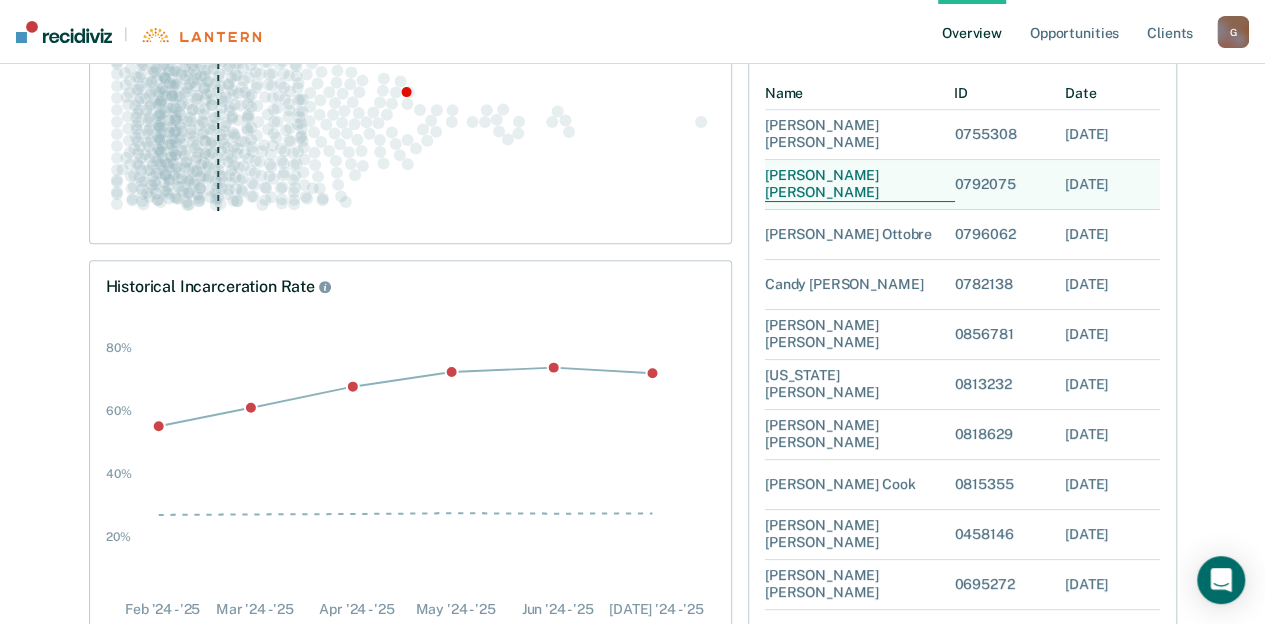 click on "[PERSON_NAME]" at bounding box center [860, 185] 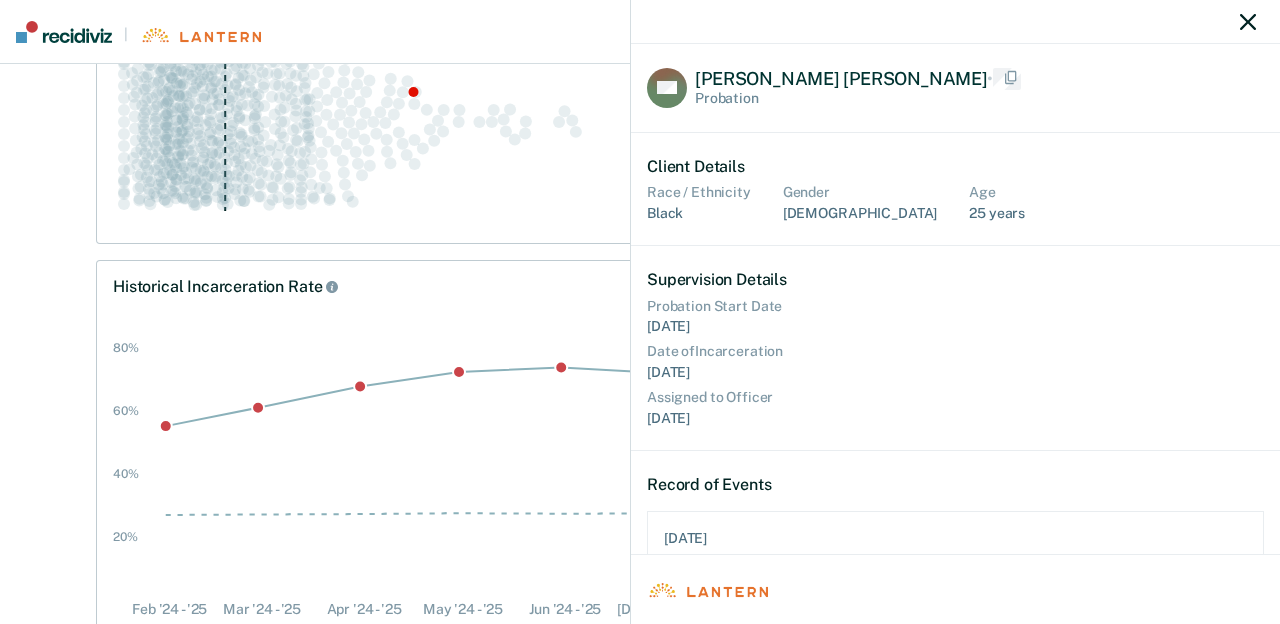 scroll, scrollTop: 16, scrollLeft: 16, axis: both 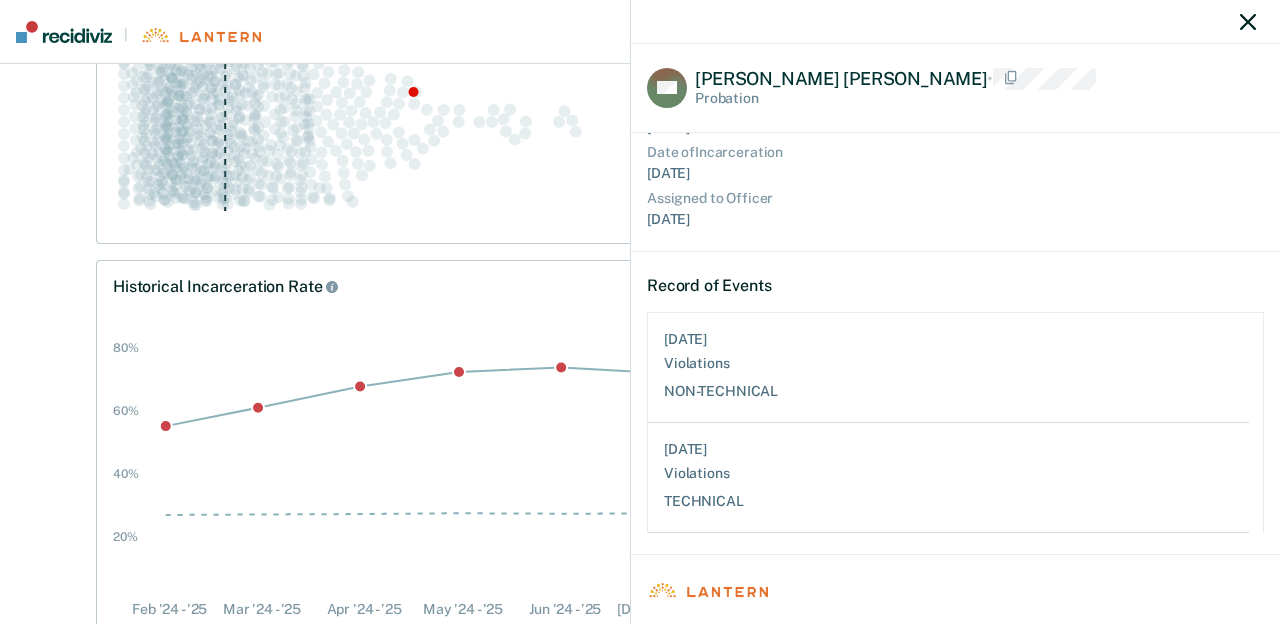 click 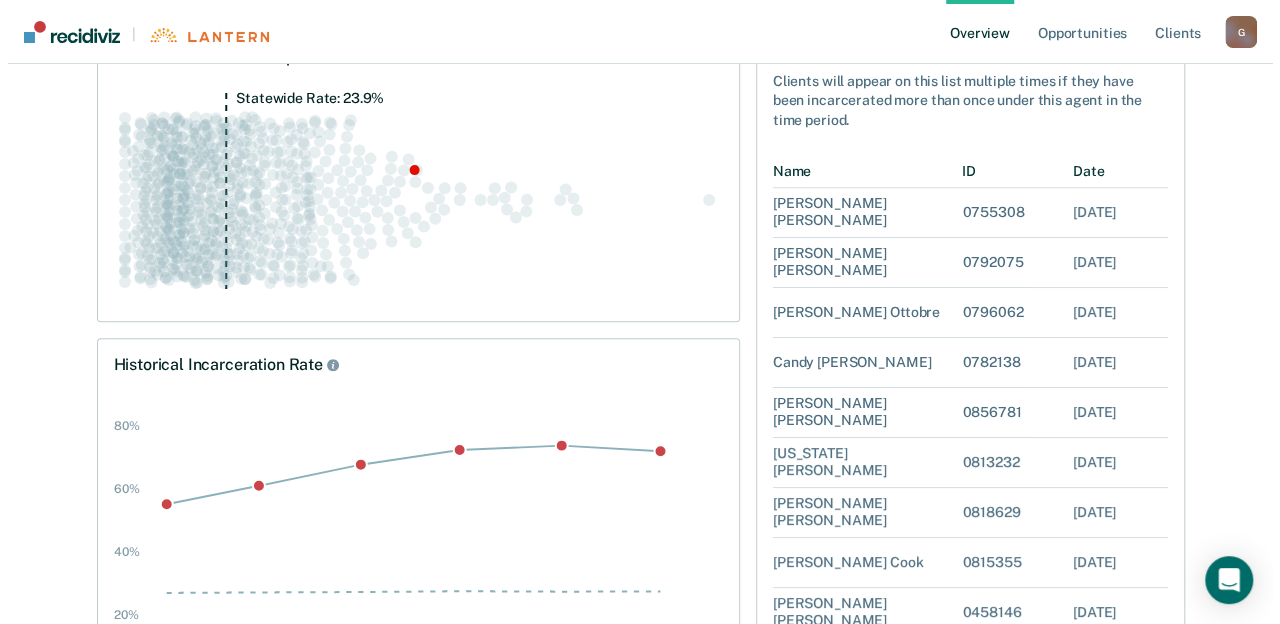 scroll, scrollTop: 200, scrollLeft: 0, axis: vertical 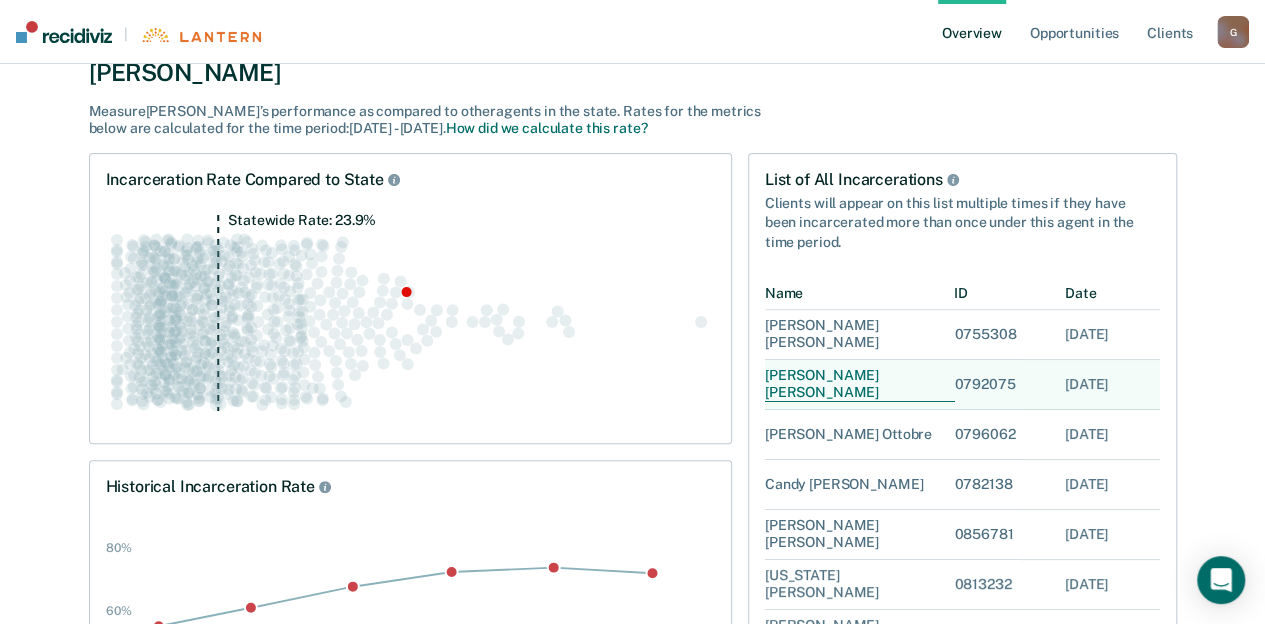 click on "[PERSON_NAME]" at bounding box center [860, 385] 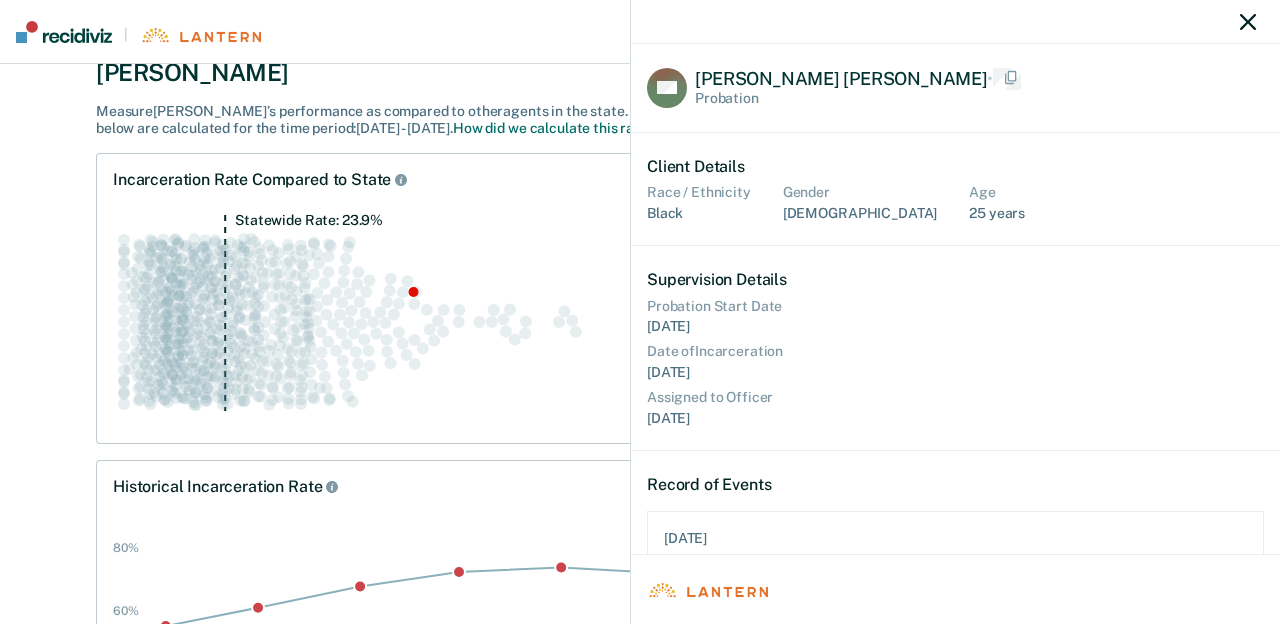scroll, scrollTop: 16, scrollLeft: 16, axis: both 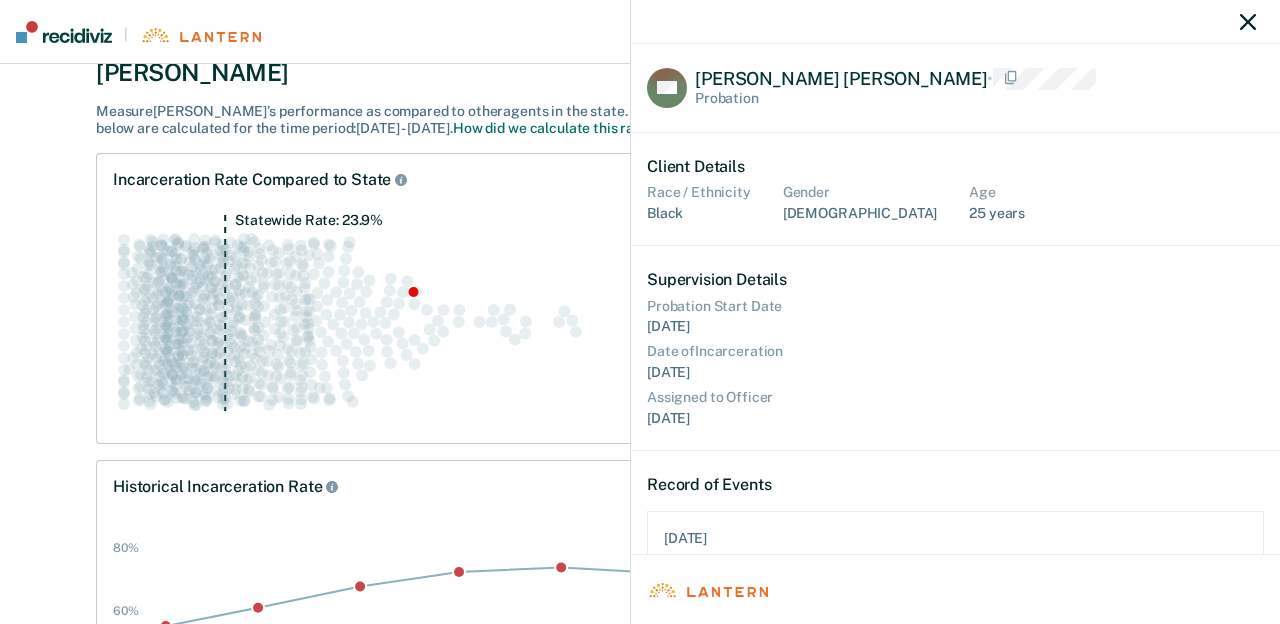 click 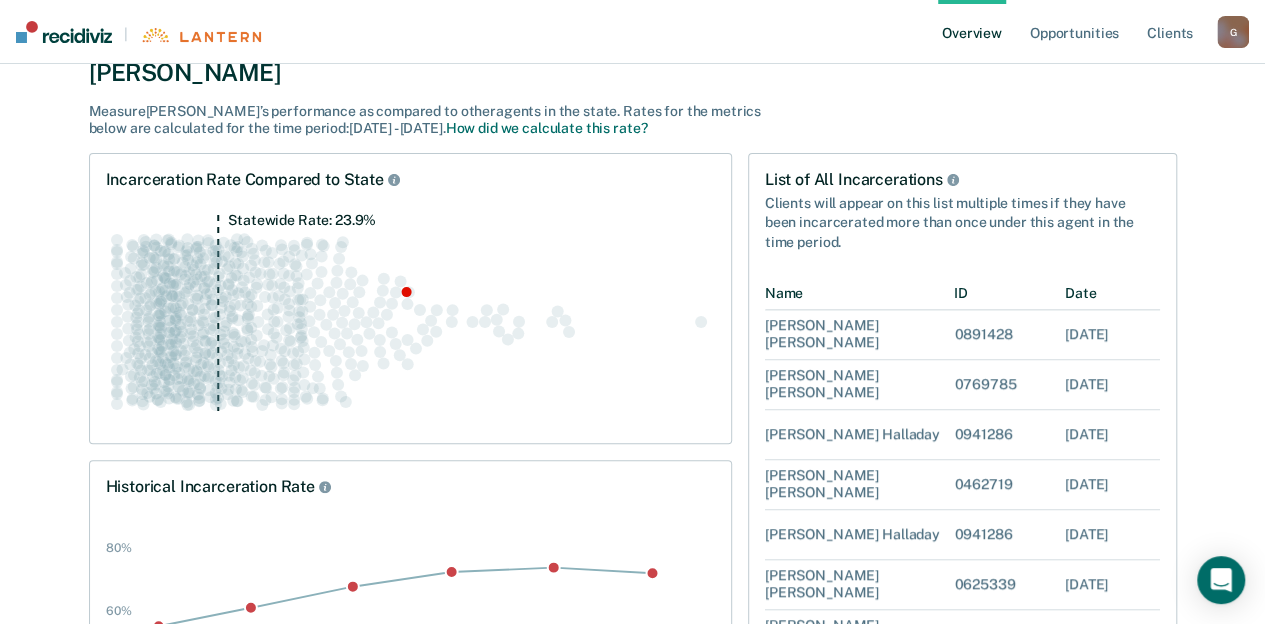 scroll, scrollTop: 796, scrollLeft: 0, axis: vertical 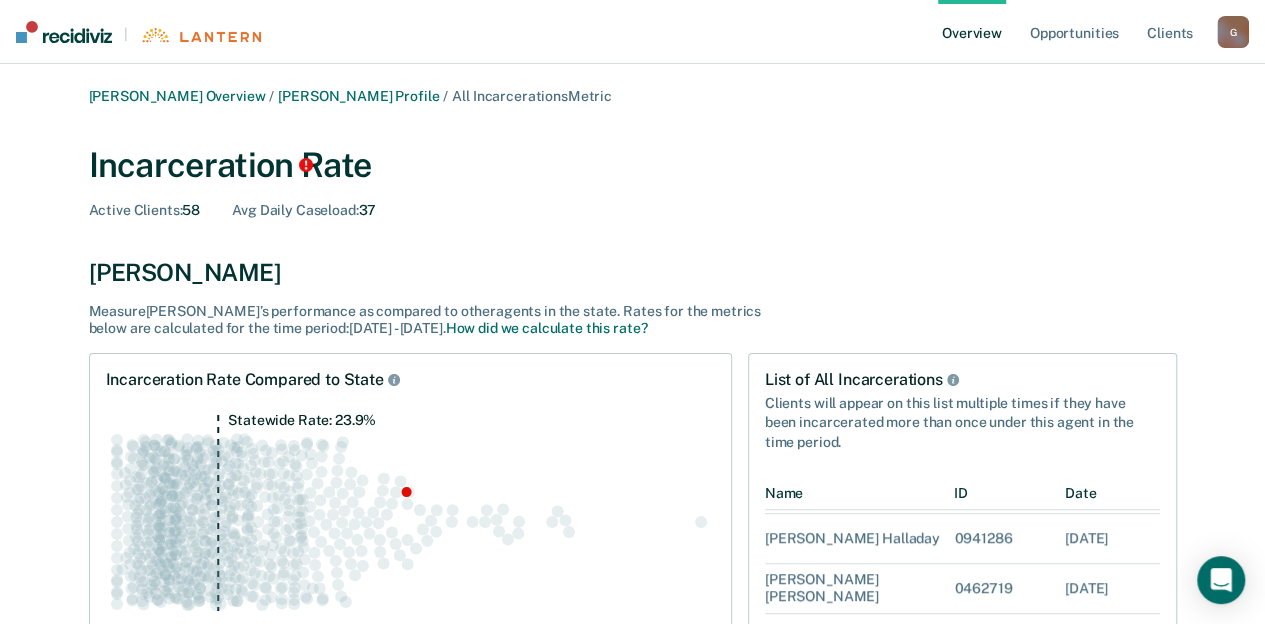 click on "Overview" at bounding box center [972, 32] 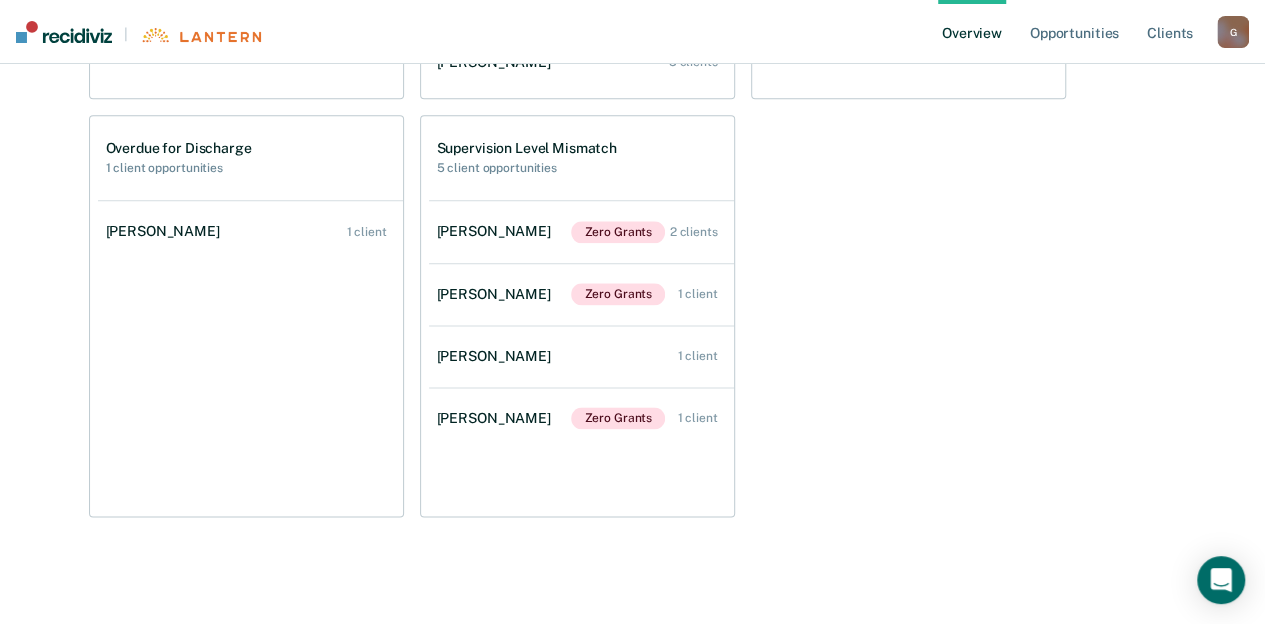 scroll, scrollTop: 1148, scrollLeft: 0, axis: vertical 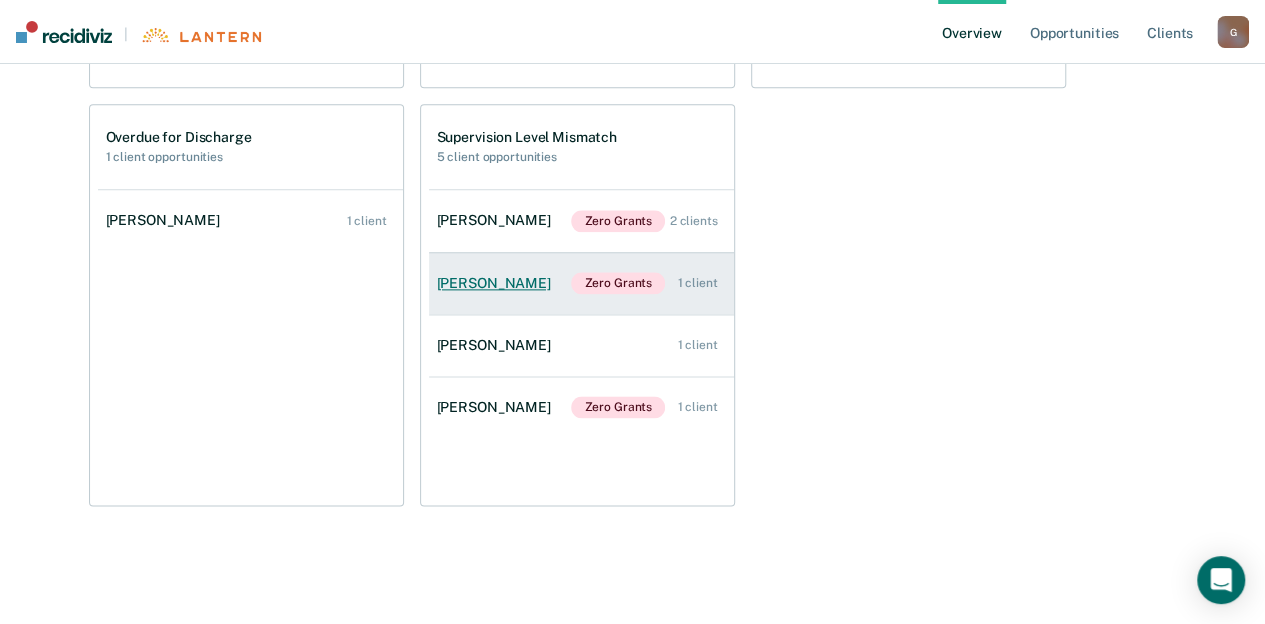 click on "[PERSON_NAME]" at bounding box center [498, 283] 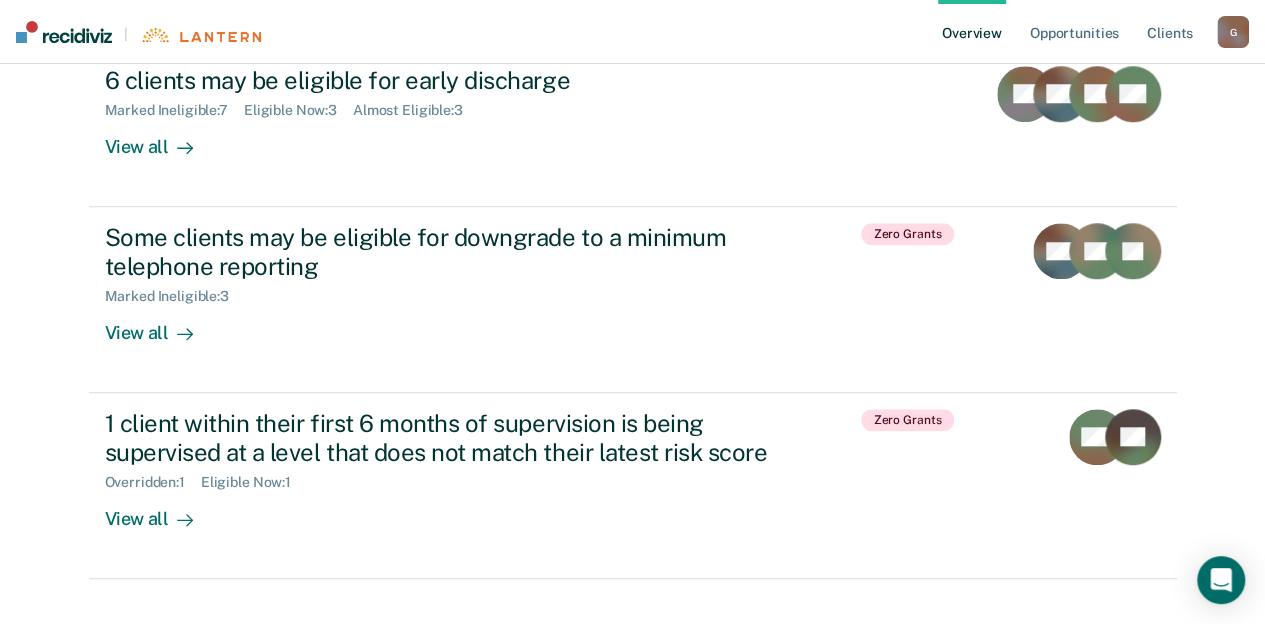 scroll, scrollTop: 877, scrollLeft: 0, axis: vertical 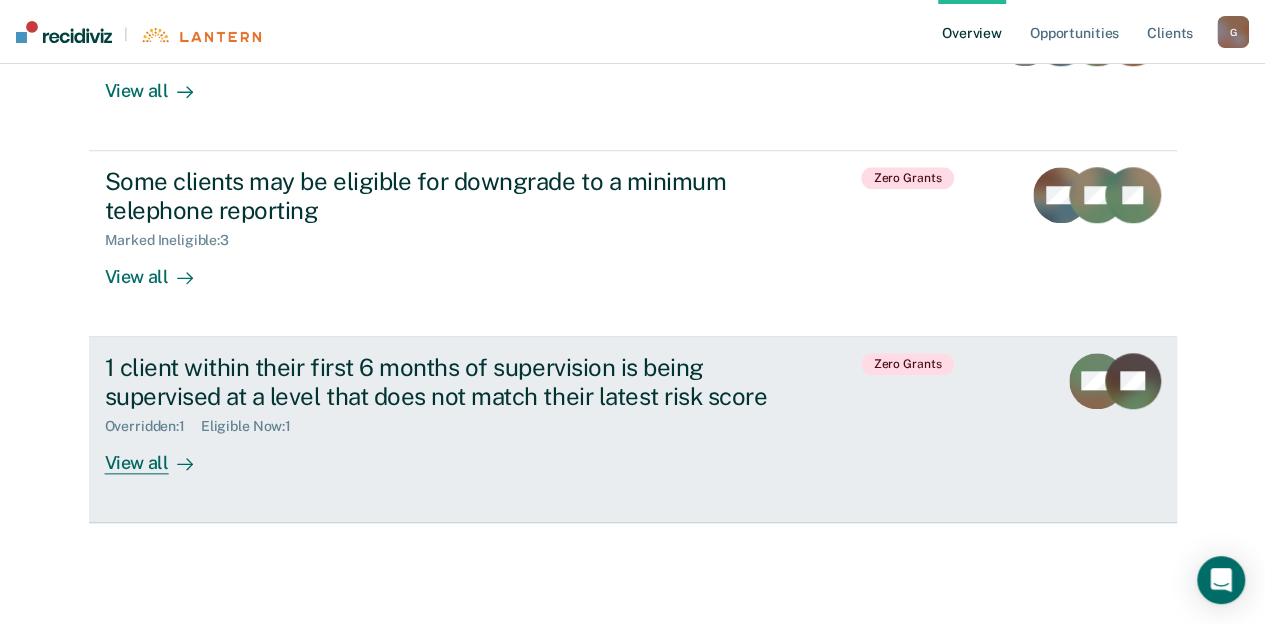 click on "View all" at bounding box center [161, 454] 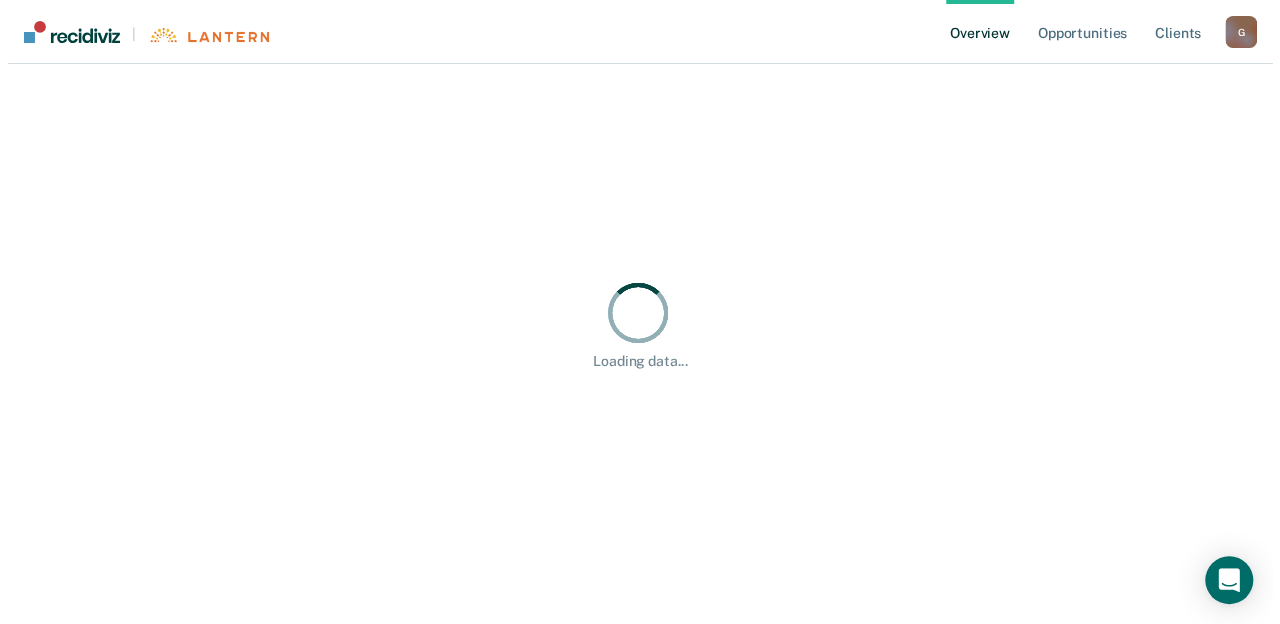 scroll, scrollTop: 0, scrollLeft: 0, axis: both 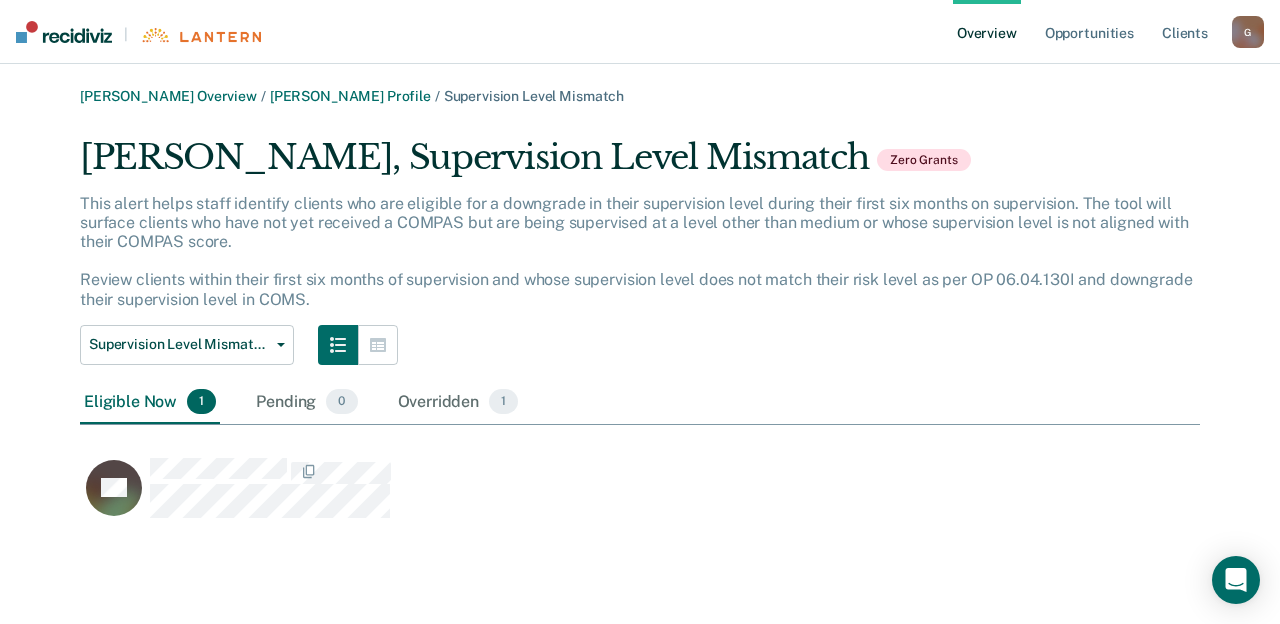 click on "Overview" at bounding box center (987, 32) 